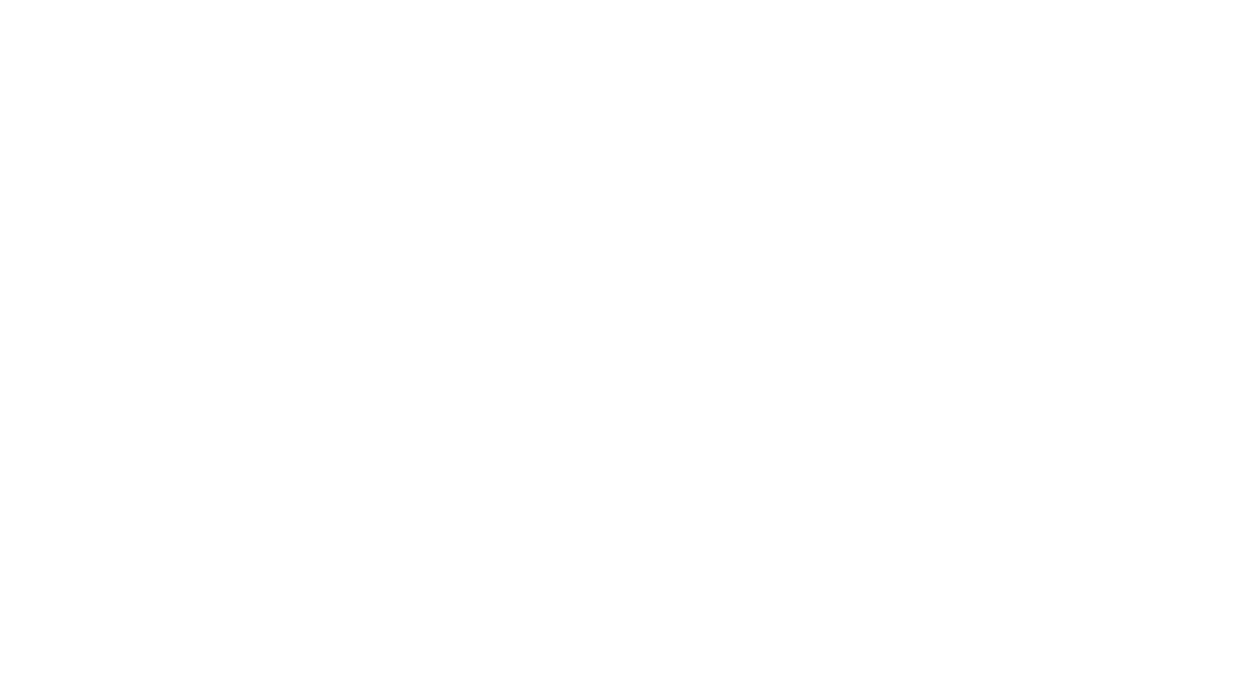 scroll, scrollTop: 0, scrollLeft: 0, axis: both 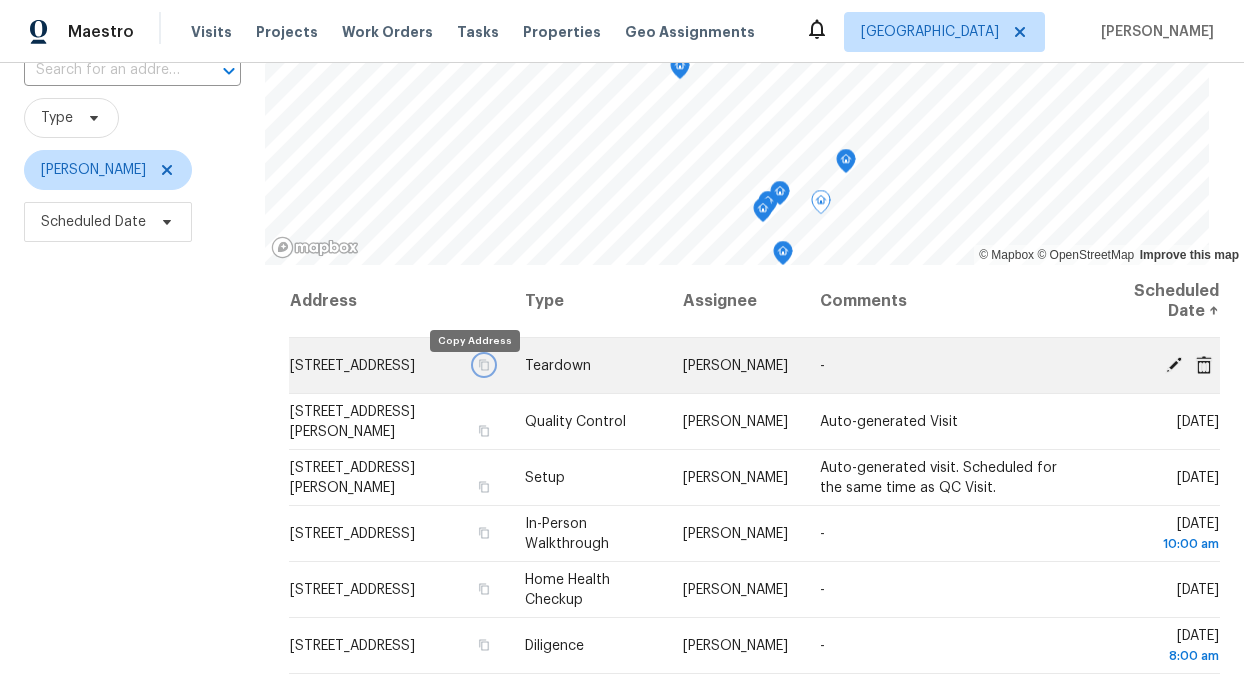 click 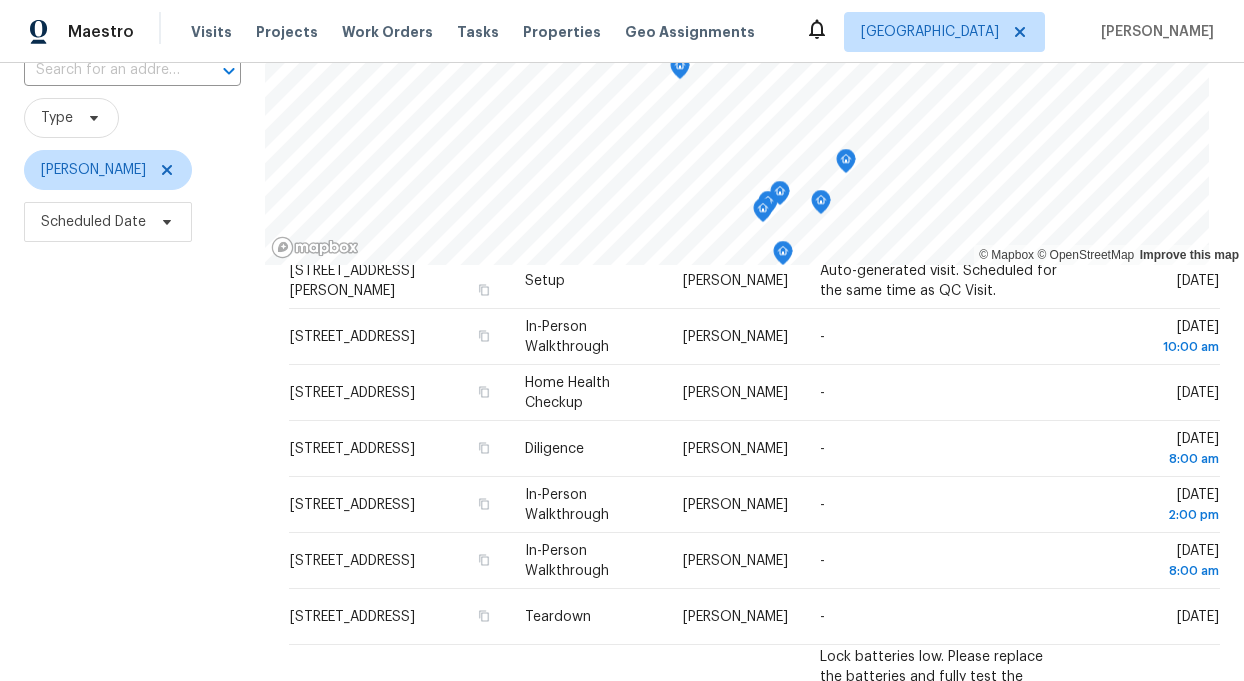 scroll, scrollTop: 138, scrollLeft: 0, axis: vertical 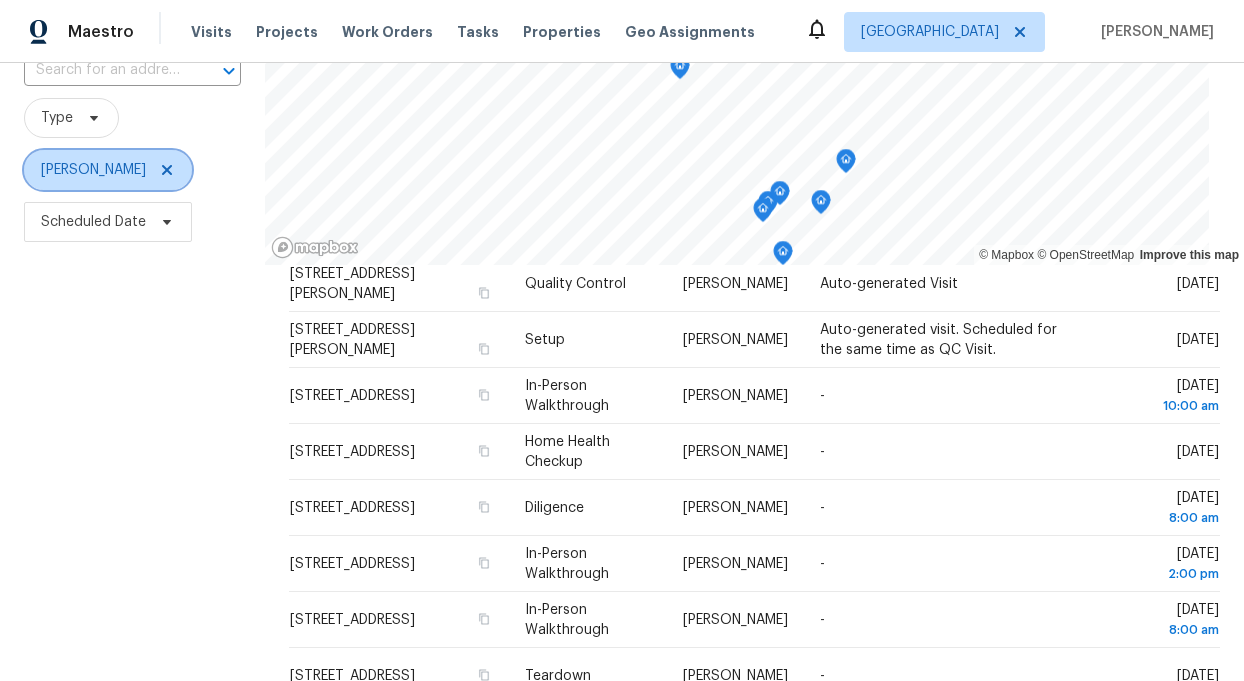 click 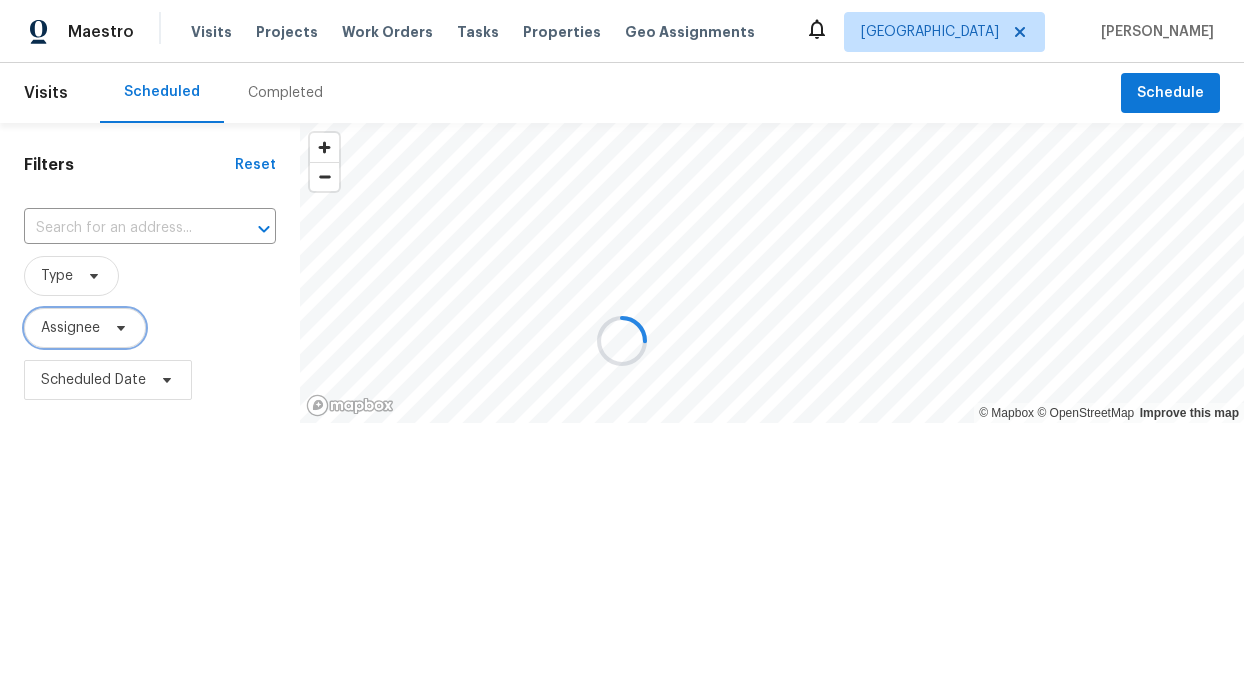 scroll, scrollTop: 0, scrollLeft: 0, axis: both 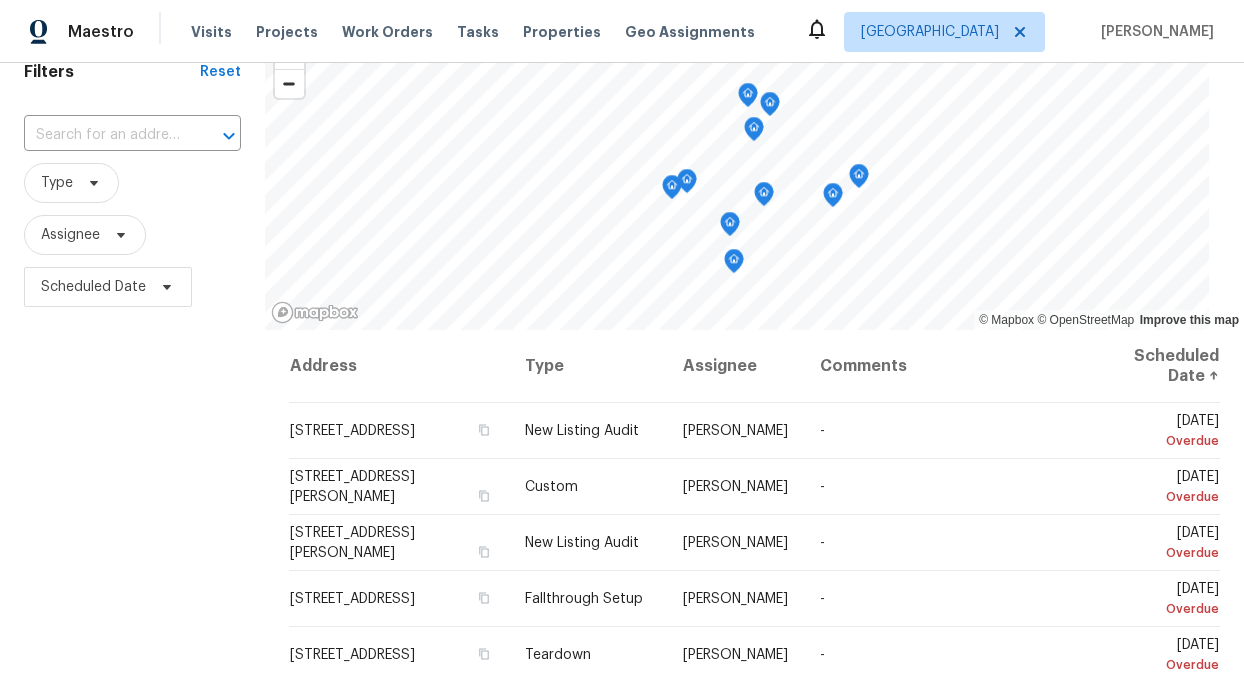 click on "Visits Projects Work Orders Tasks Properties Geo Assignments" at bounding box center [485, 32] 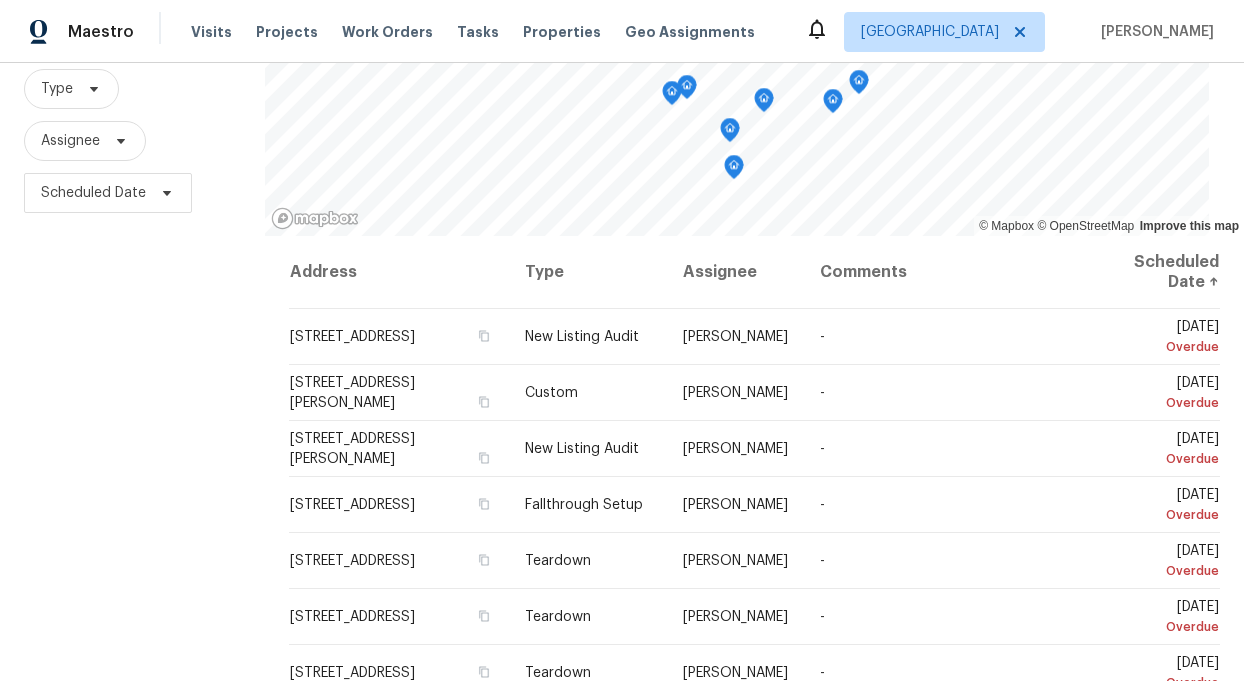 scroll, scrollTop: 188, scrollLeft: 0, axis: vertical 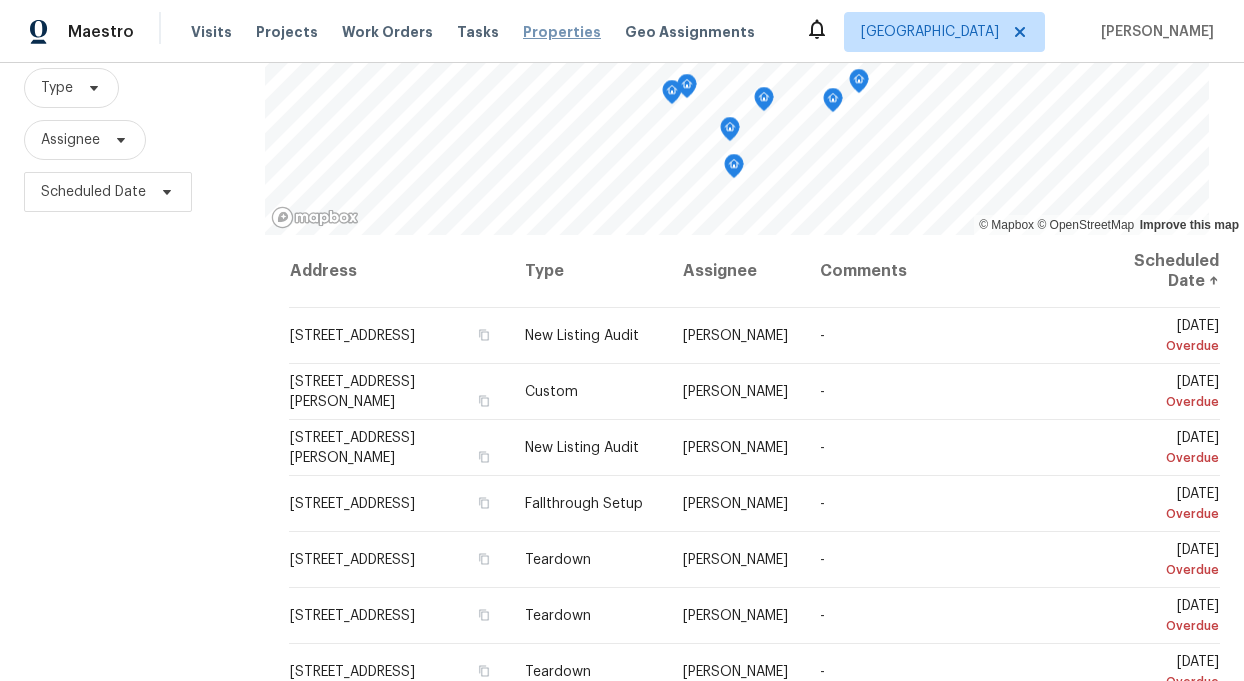 click on "Properties" at bounding box center (562, 32) 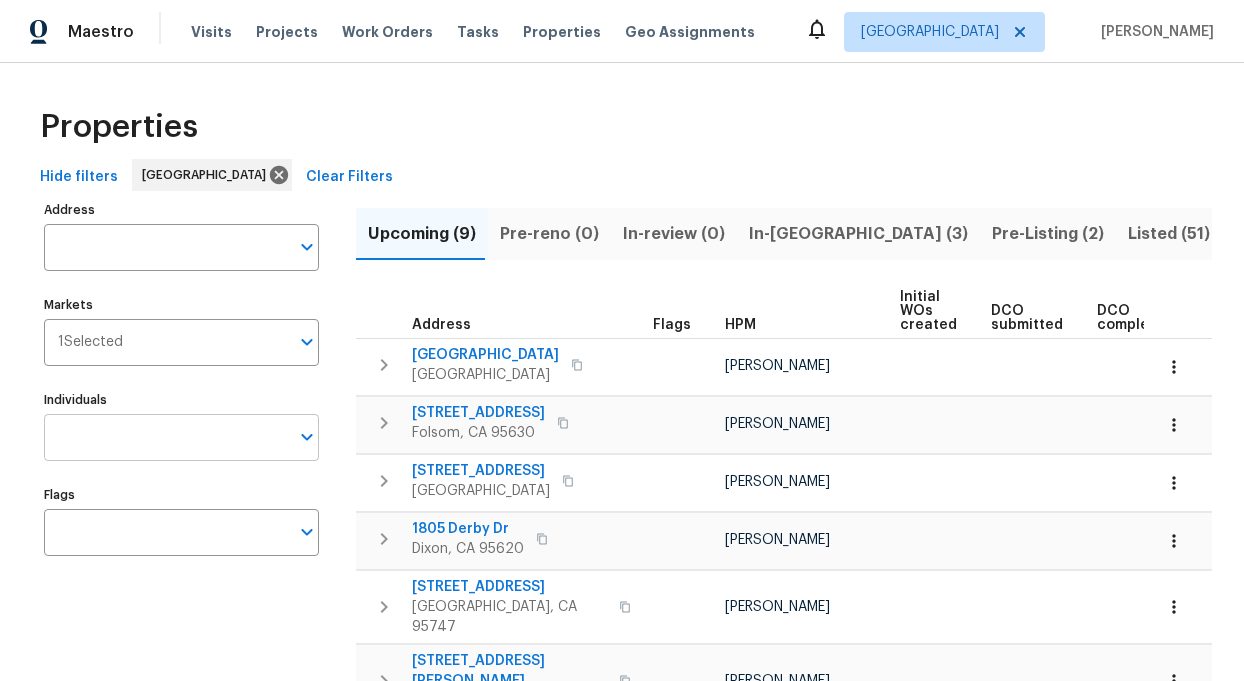 click on "Individuals" at bounding box center [166, 437] 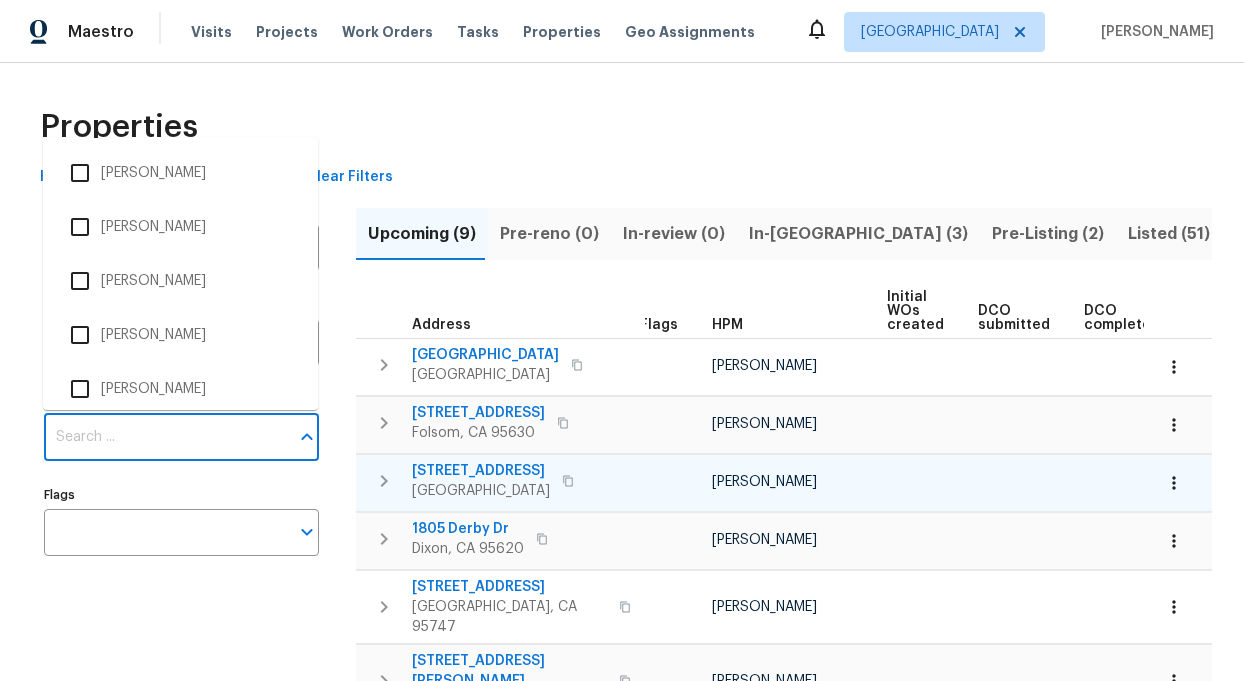 scroll, scrollTop: 0, scrollLeft: 0, axis: both 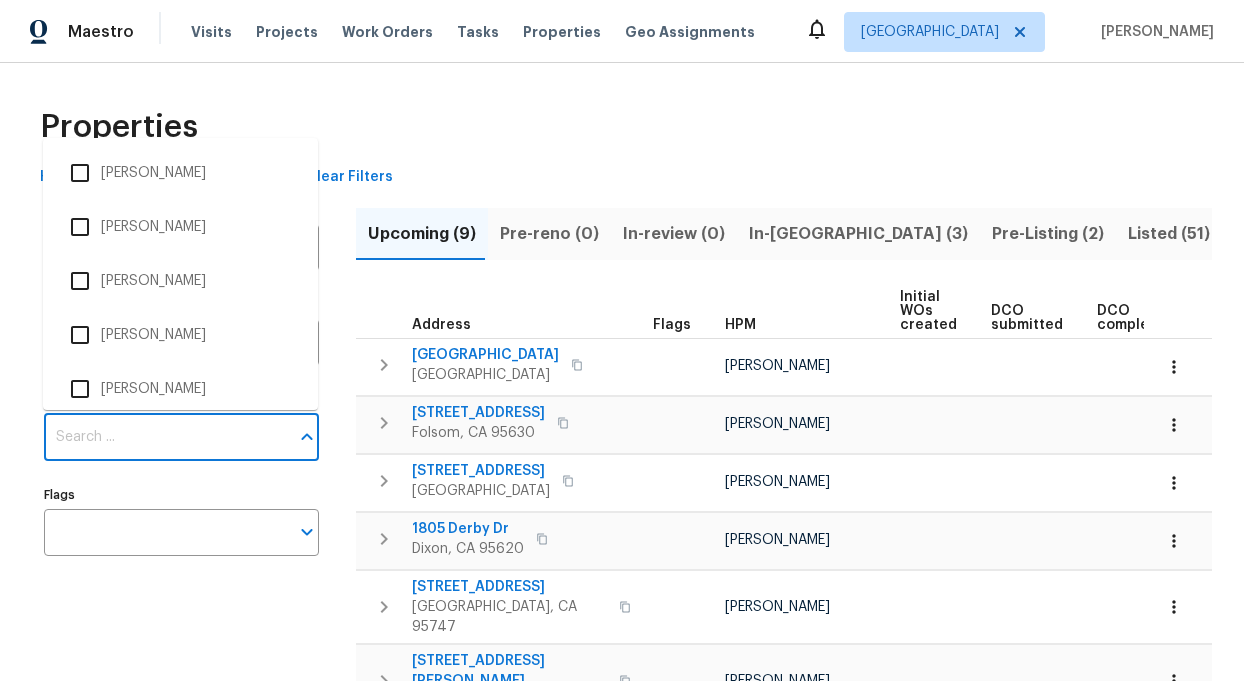 click on "Individuals" at bounding box center (166, 437) 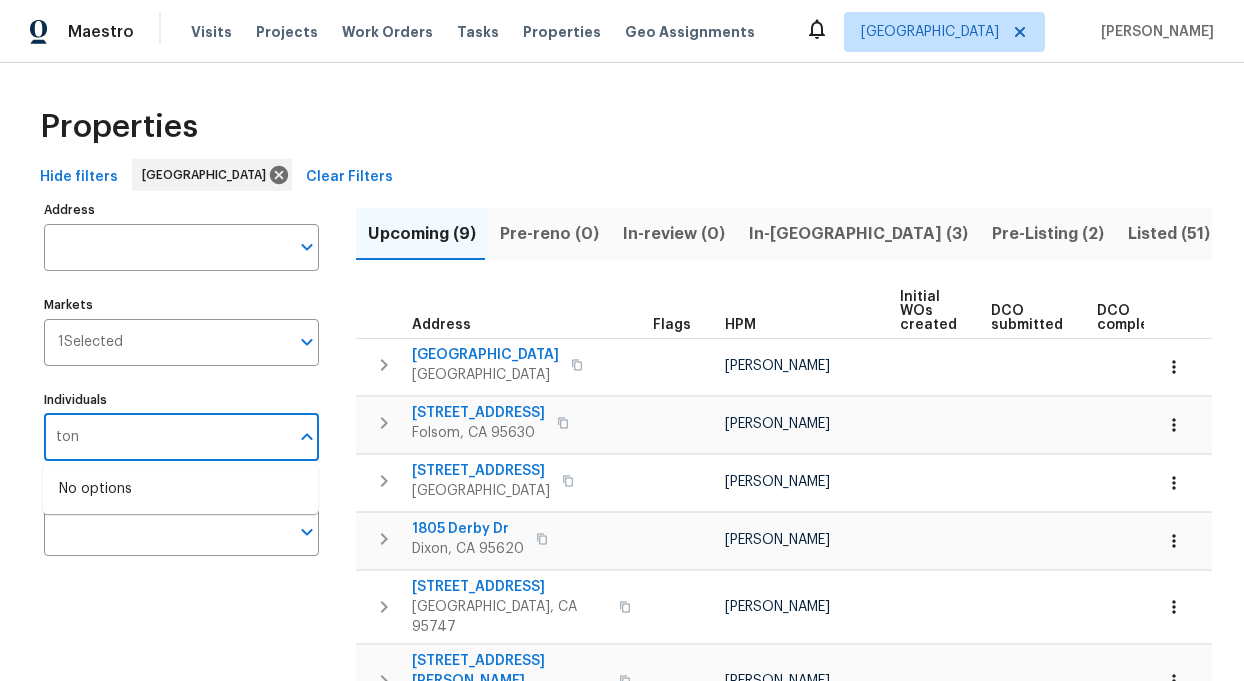 type on "[PERSON_NAME]" 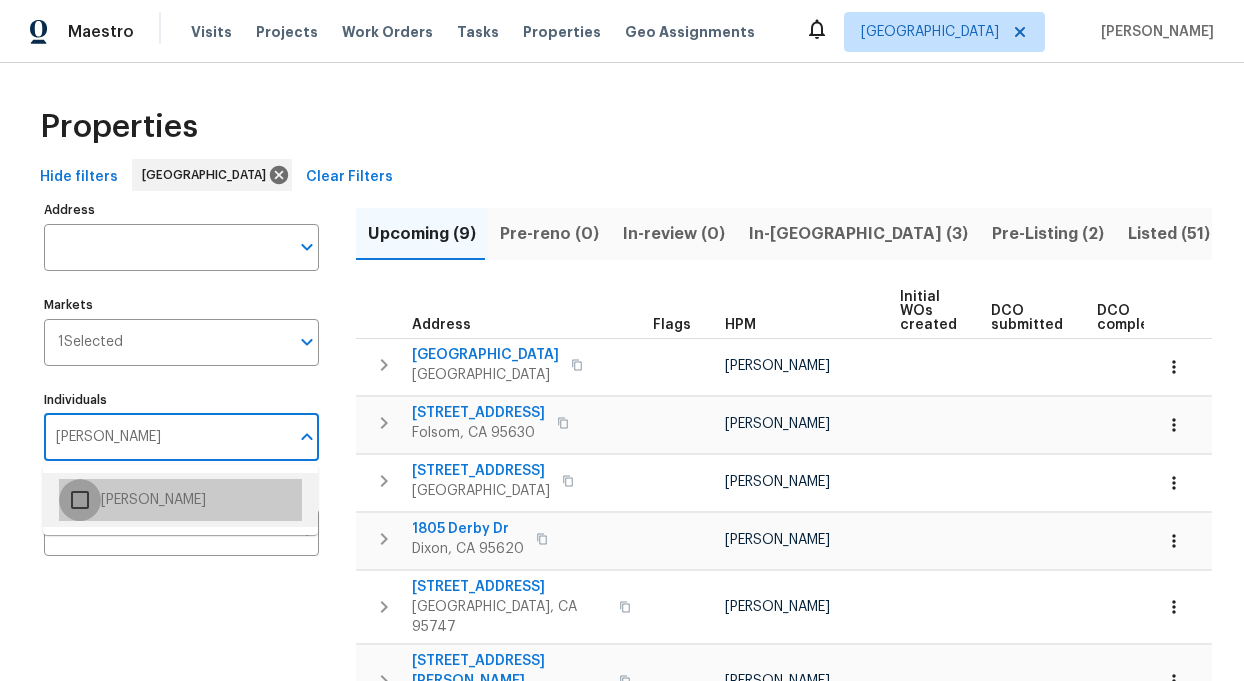click at bounding box center (80, 500) 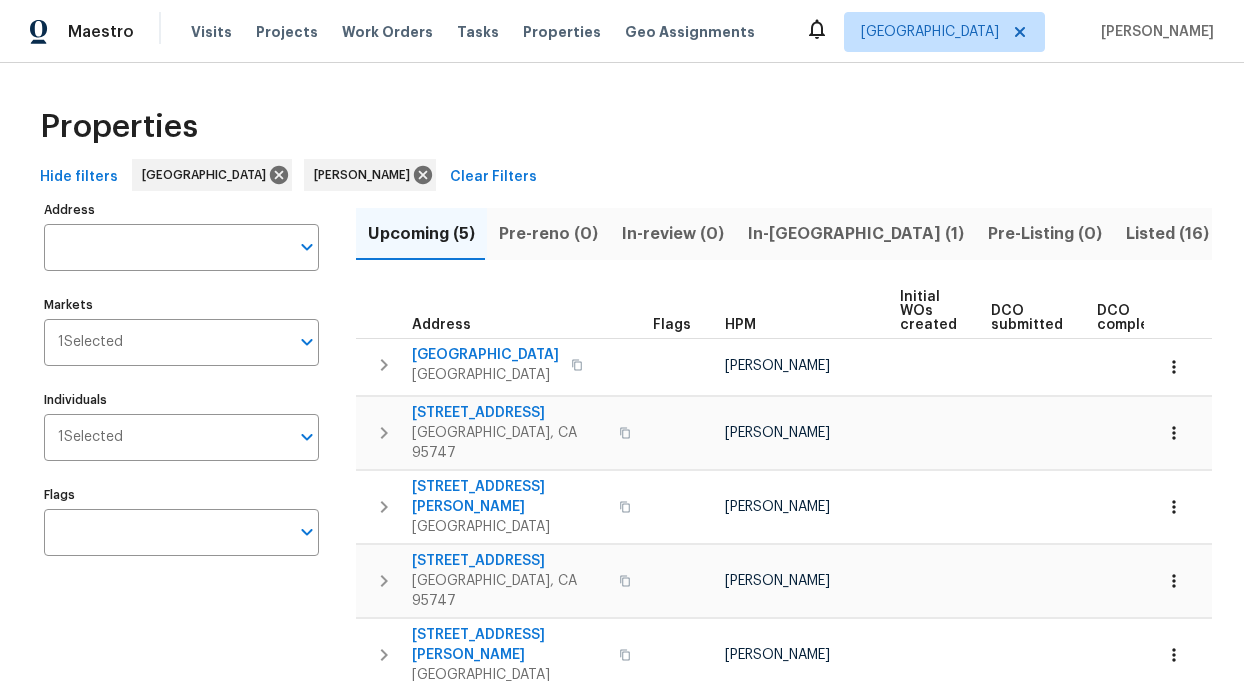 click on "Hide filters" at bounding box center (79, 177) 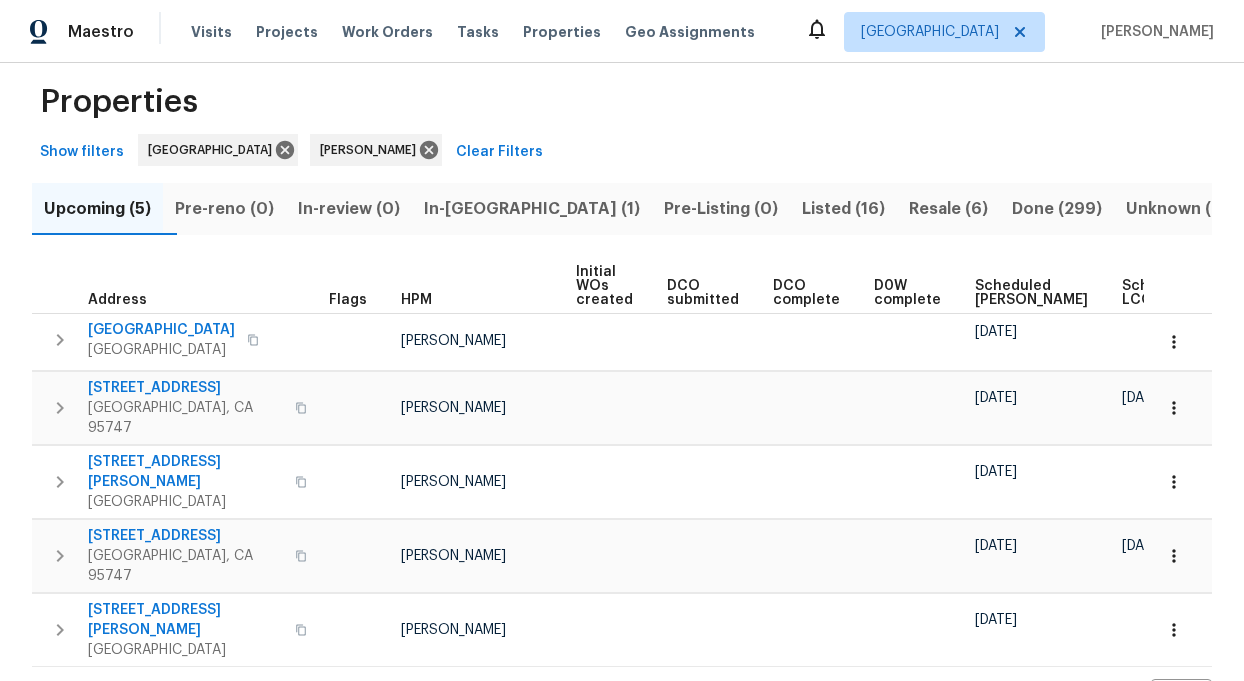 scroll, scrollTop: 28, scrollLeft: 0, axis: vertical 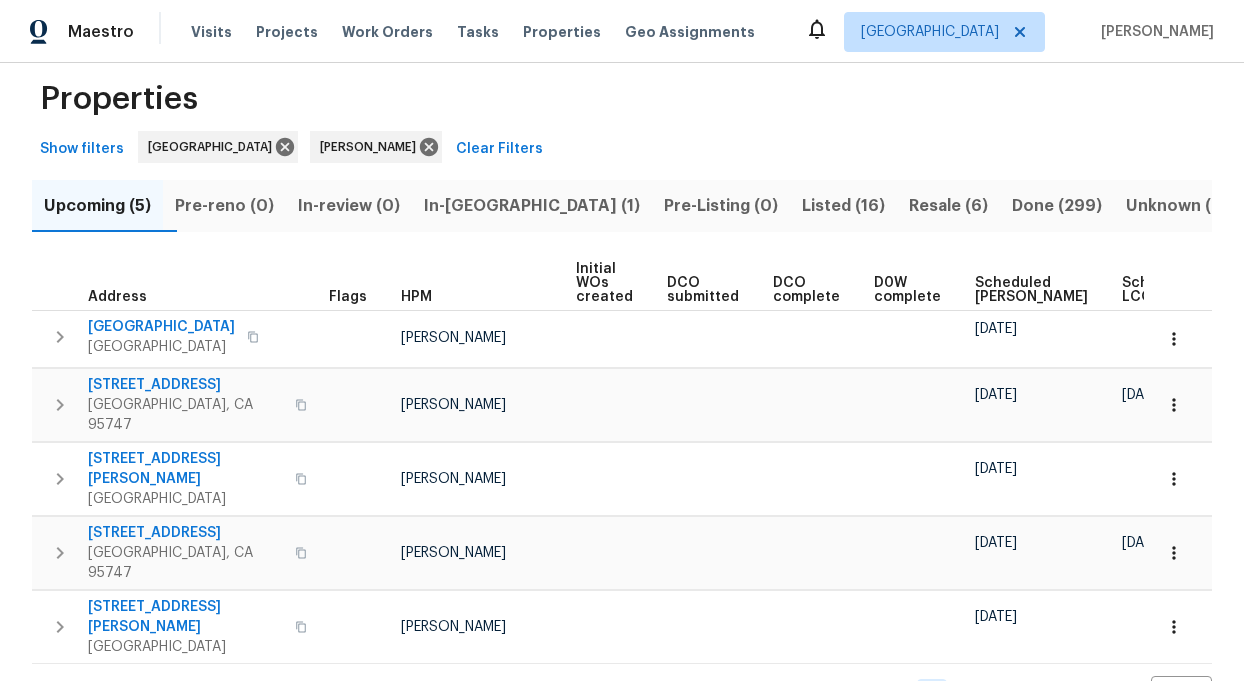 click on "Resale (6)" at bounding box center (948, 206) 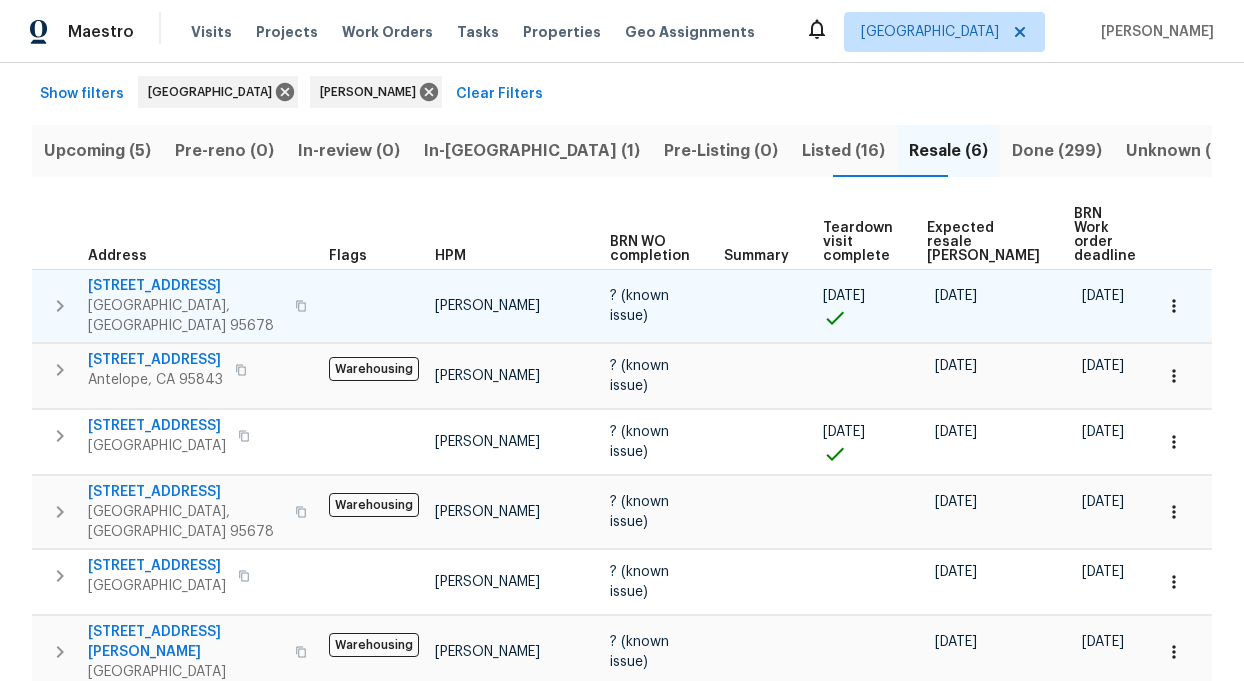 scroll, scrollTop: 0, scrollLeft: 0, axis: both 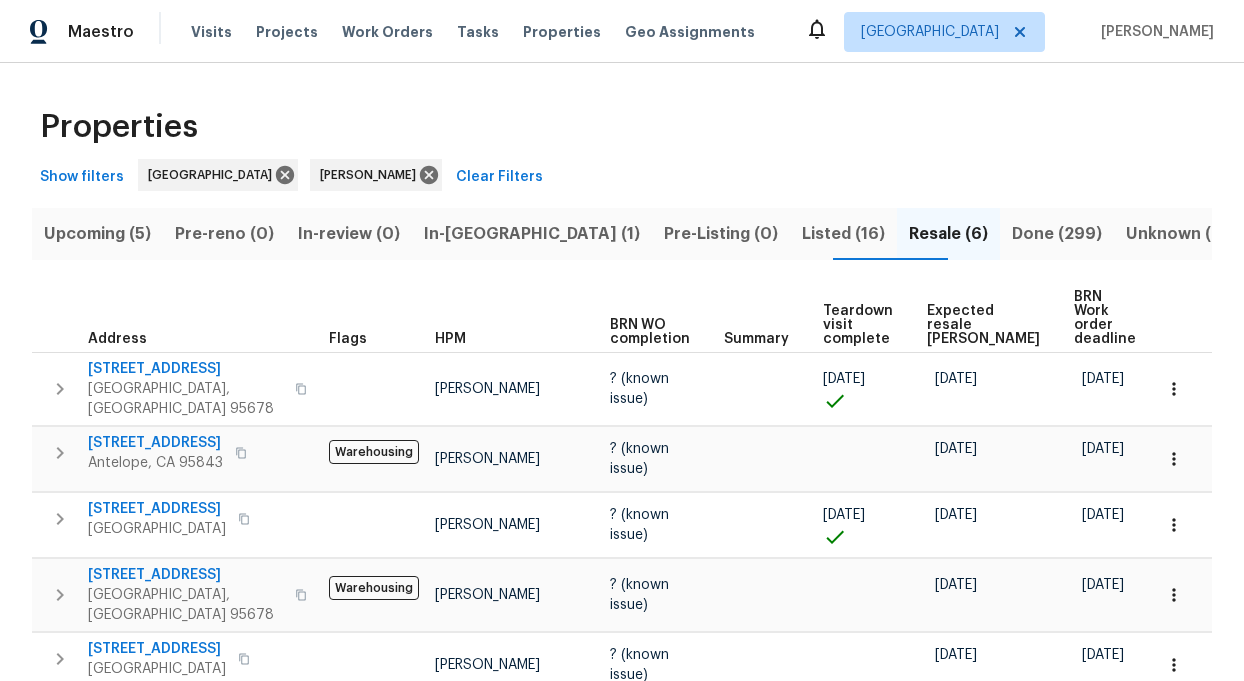 click on "Upcoming (5)" at bounding box center [97, 234] 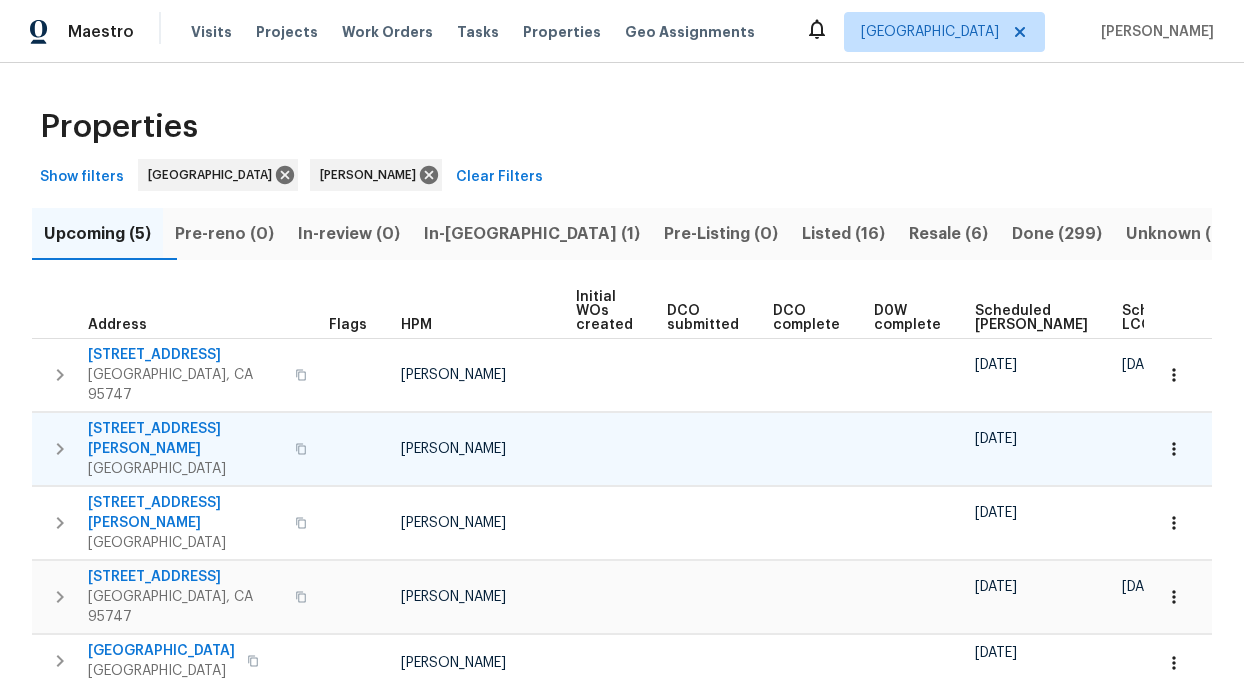 scroll, scrollTop: 28, scrollLeft: 0, axis: vertical 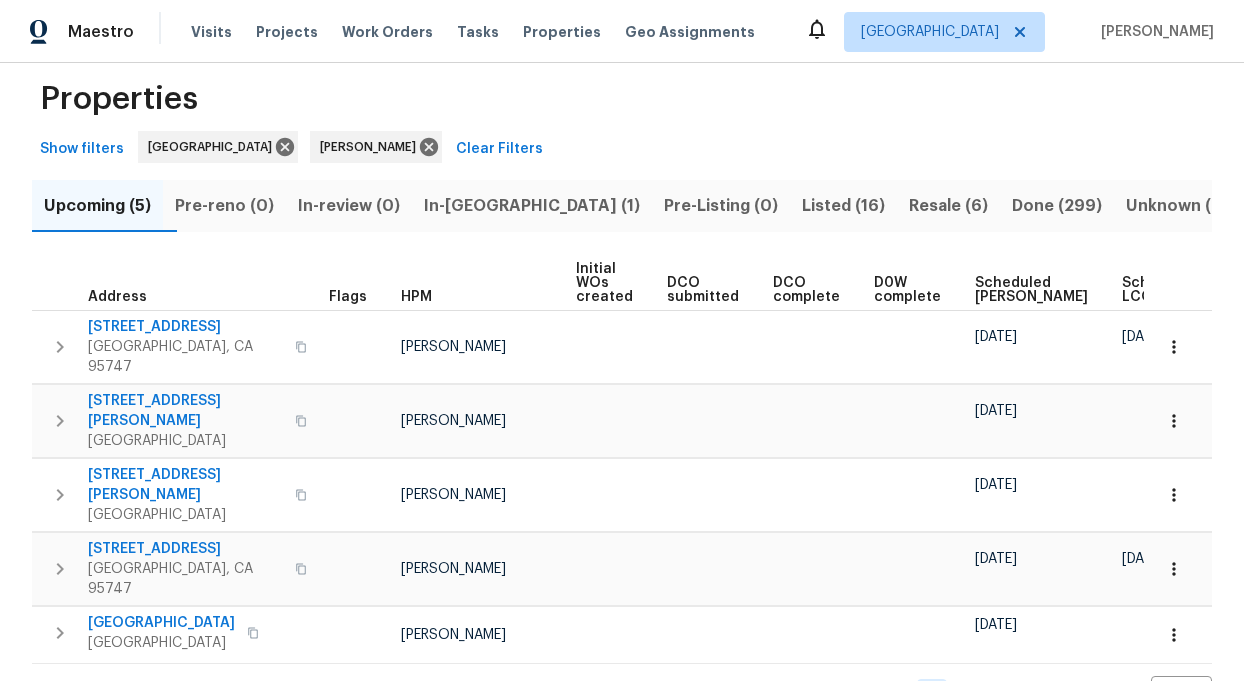 click on "In-reno (1)" at bounding box center [532, 206] 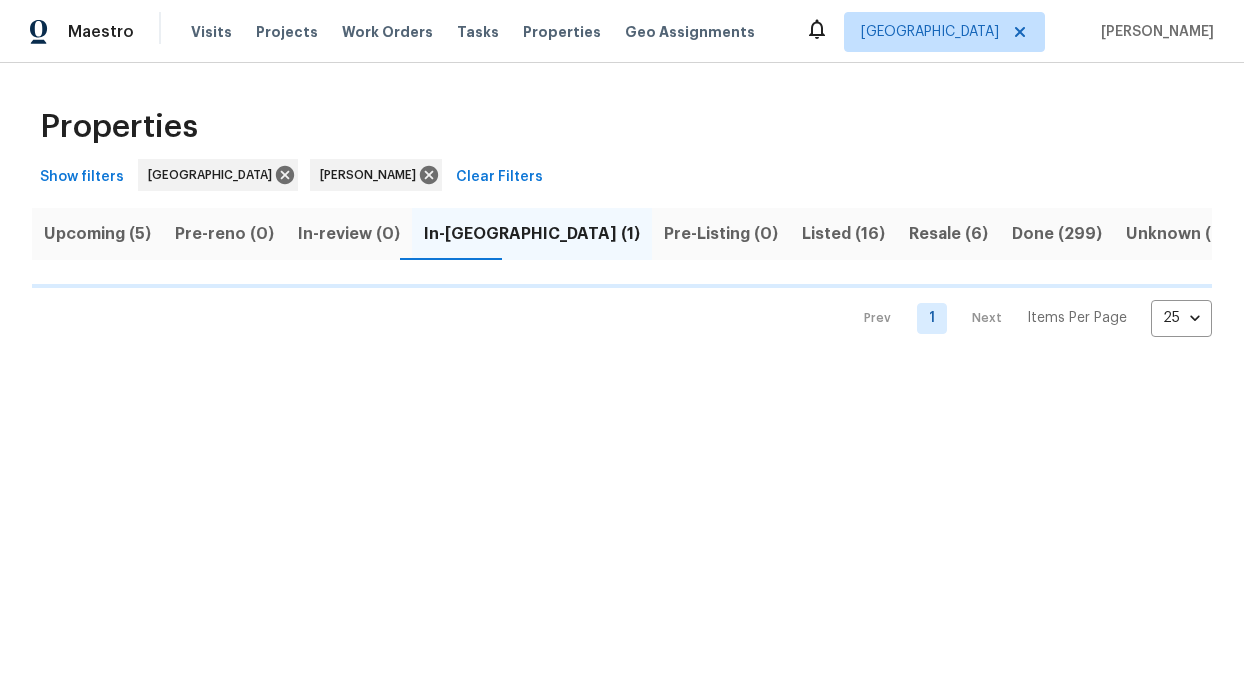 scroll, scrollTop: 0, scrollLeft: 0, axis: both 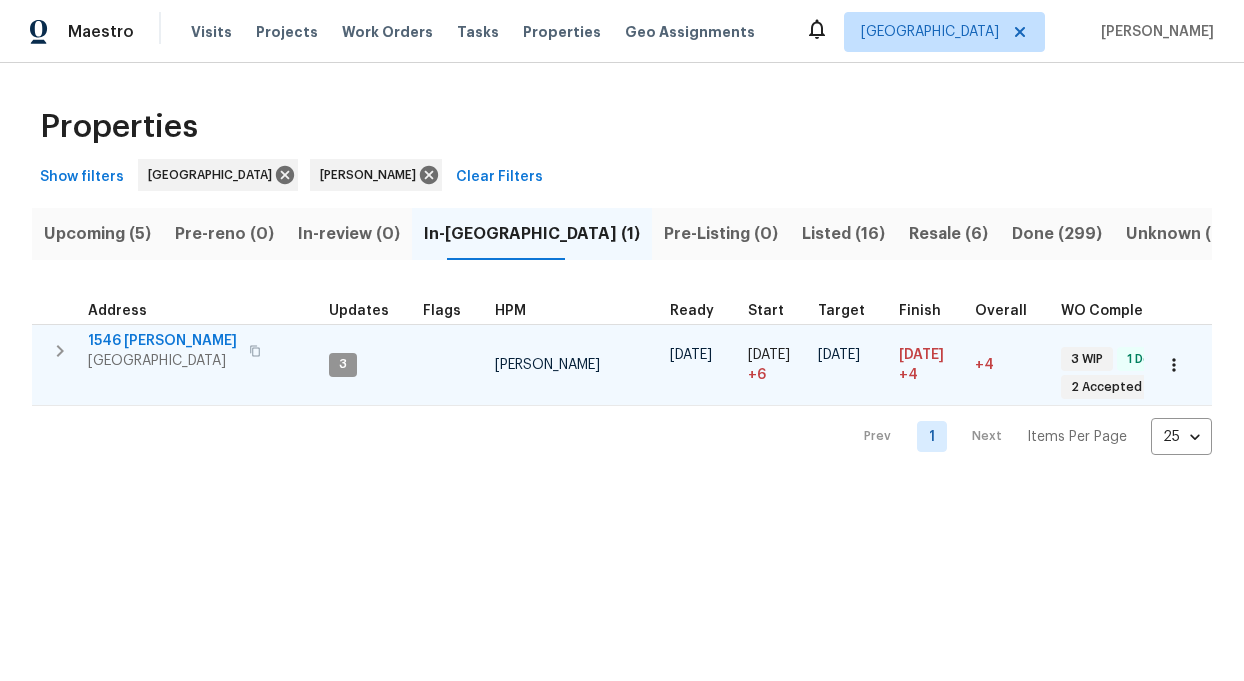 click on "1546 Ravi Ct" at bounding box center [162, 341] 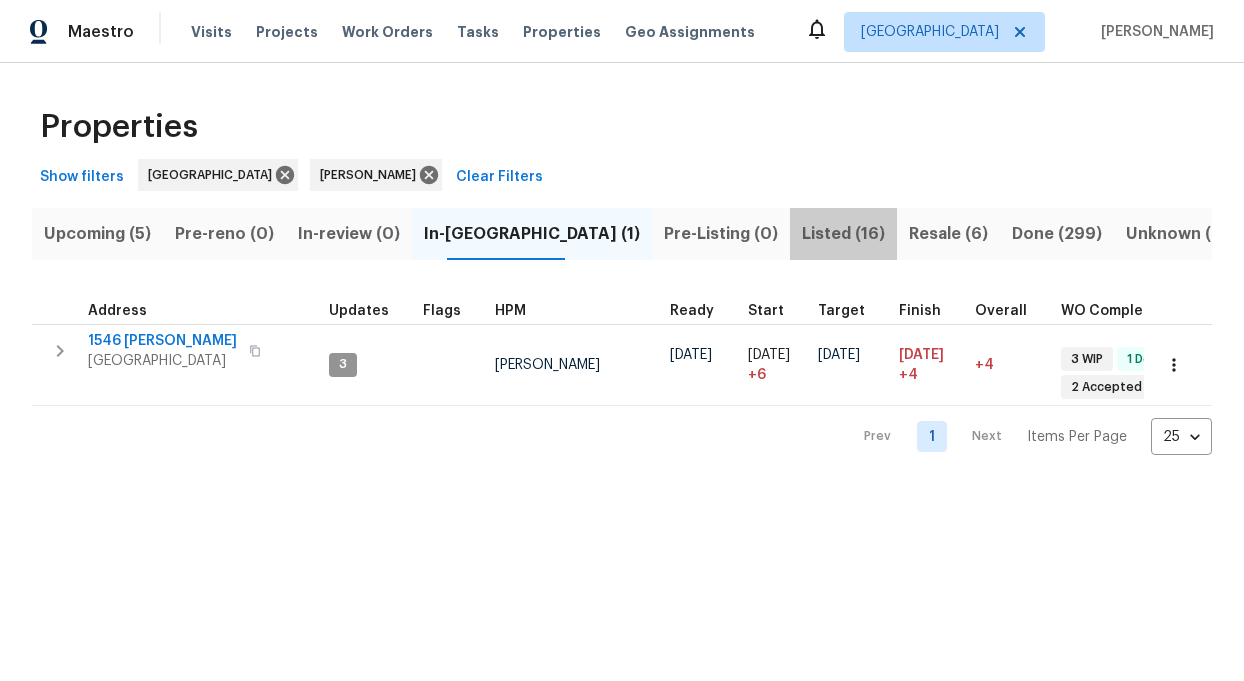 click on "Listed (16)" at bounding box center [843, 234] 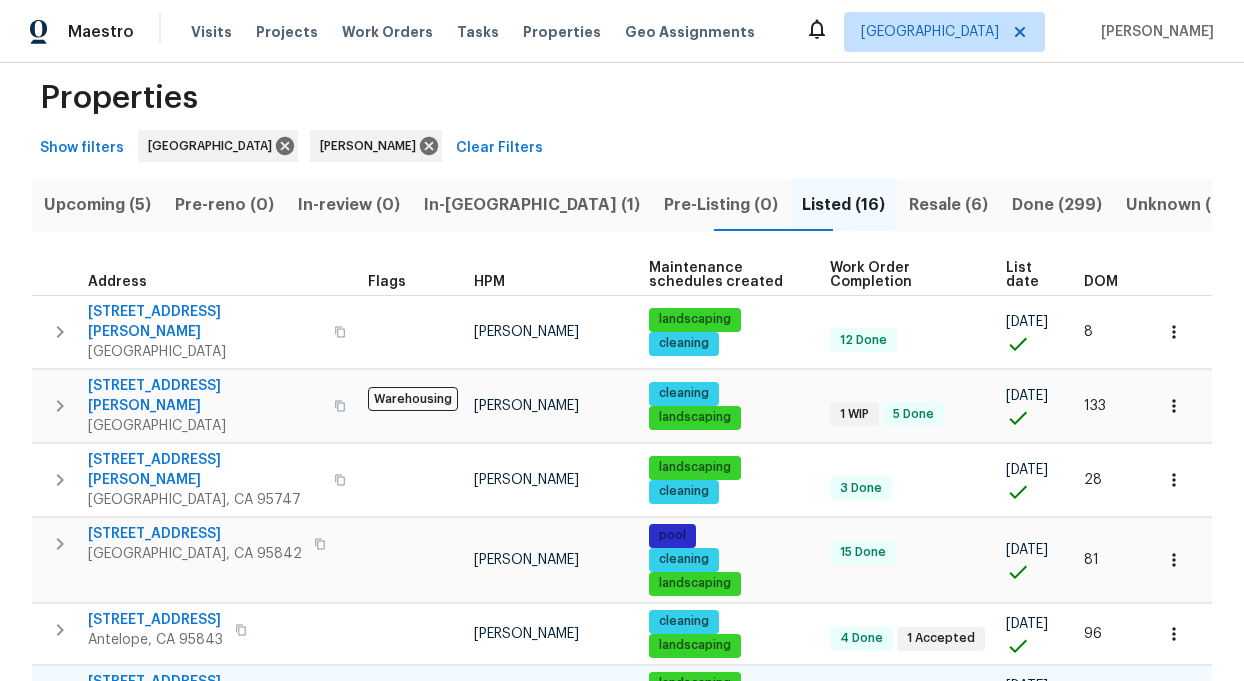 scroll, scrollTop: 21, scrollLeft: 0, axis: vertical 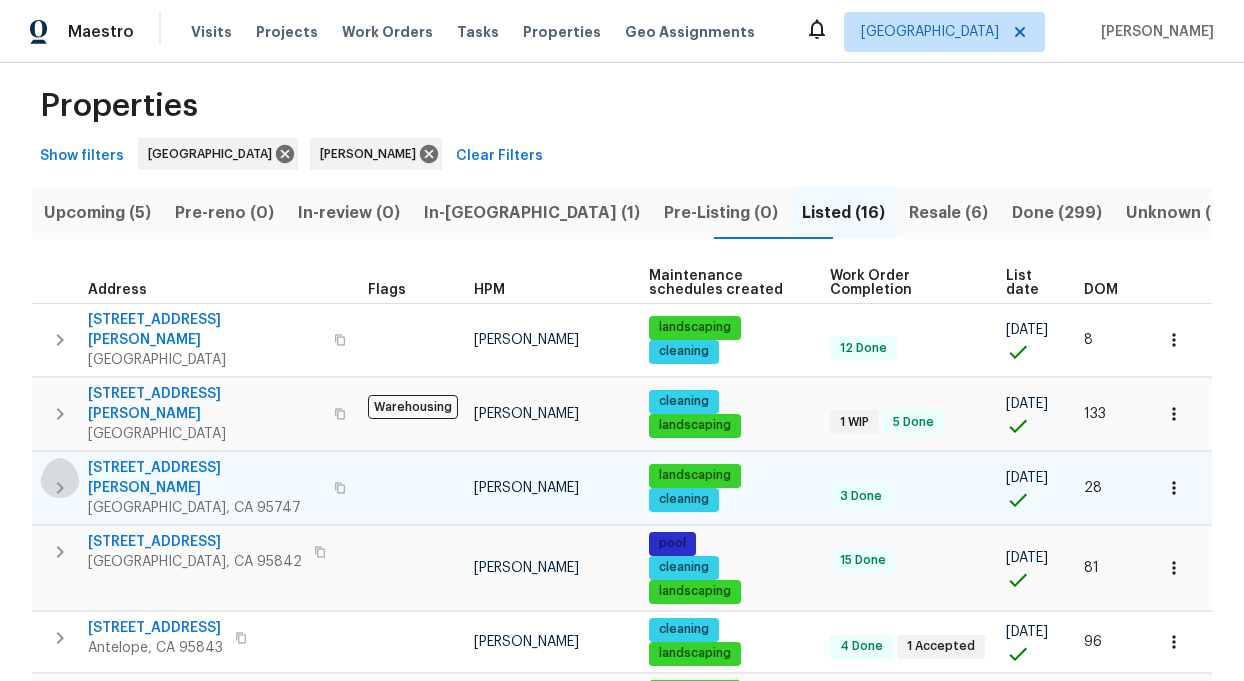 click 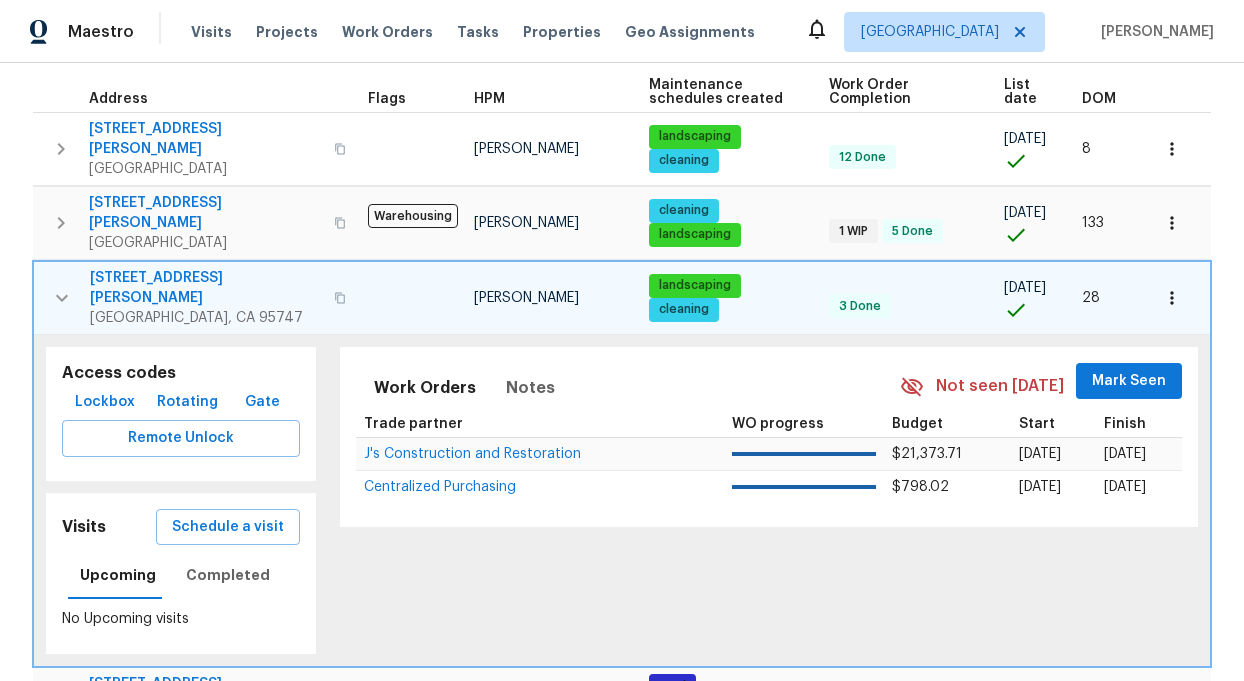 scroll, scrollTop: 213, scrollLeft: 0, axis: vertical 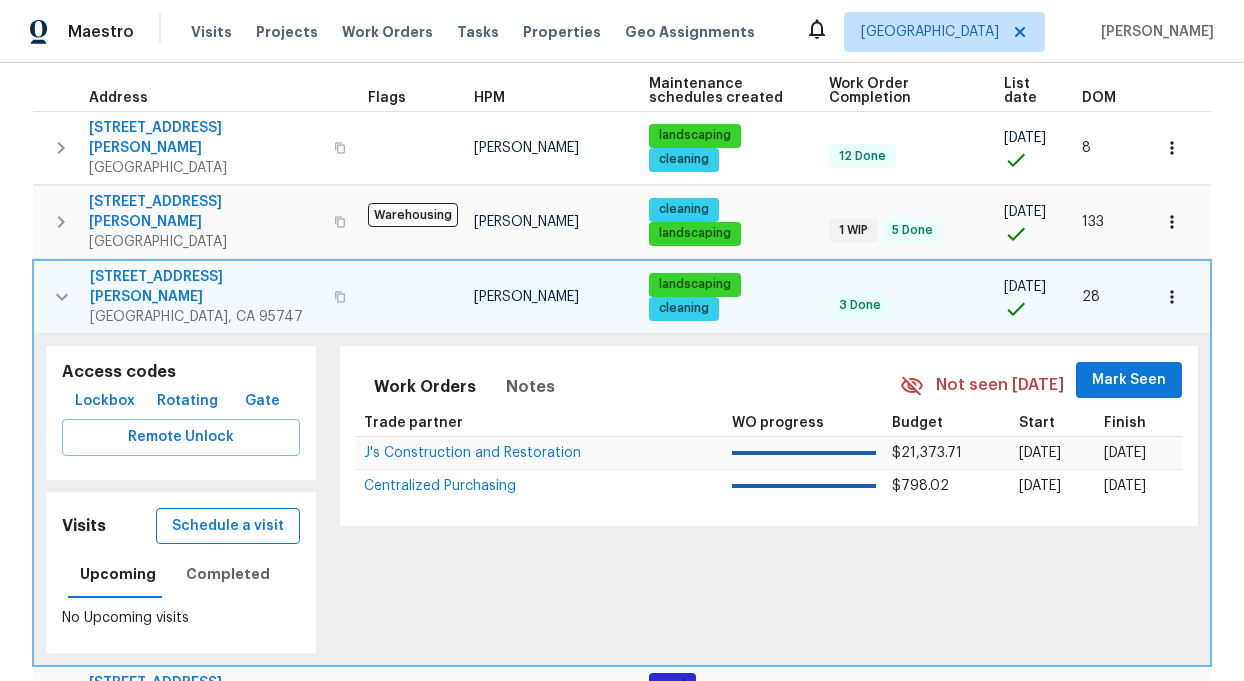 click on "Schedule a visit" at bounding box center [228, 526] 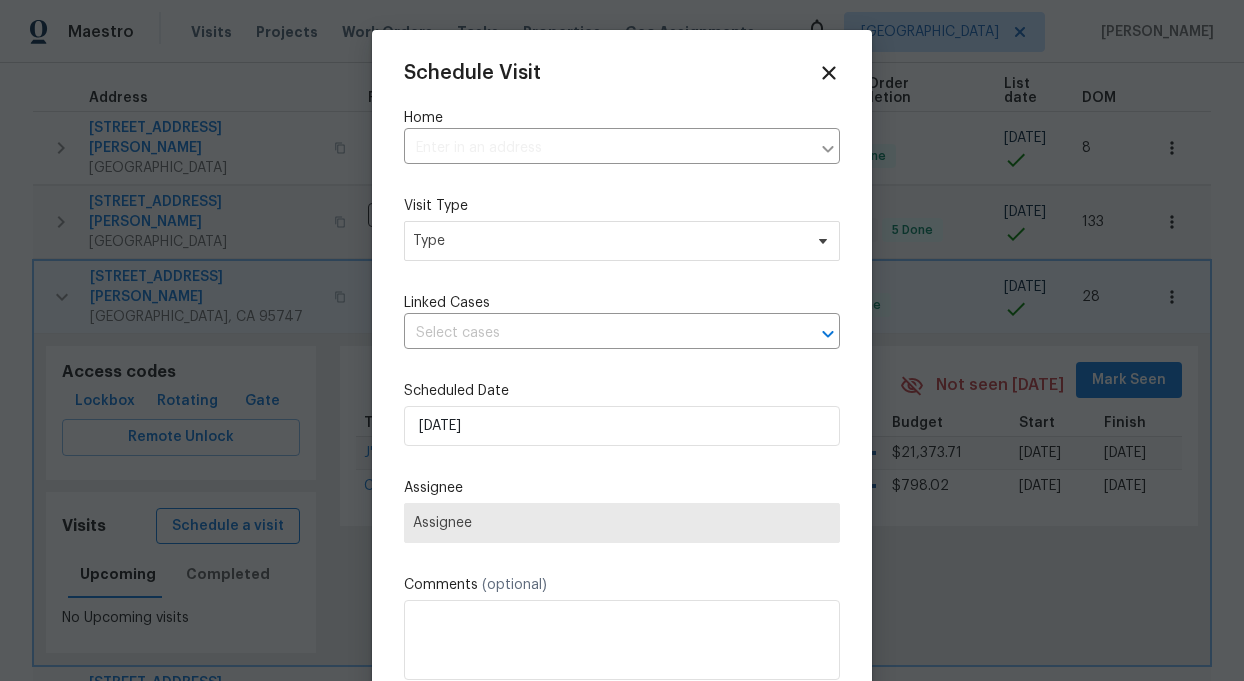 type on "503 San Amadeo Ct, Roseville, CA 95747" 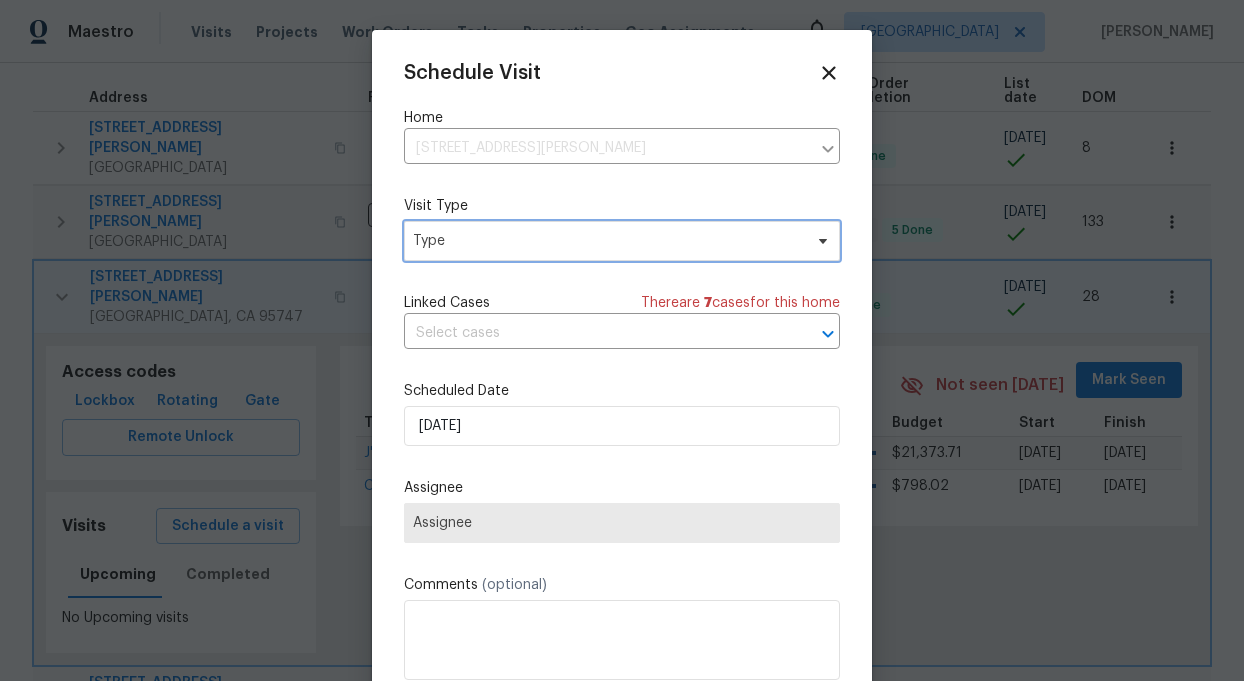 click on "Type" at bounding box center (607, 241) 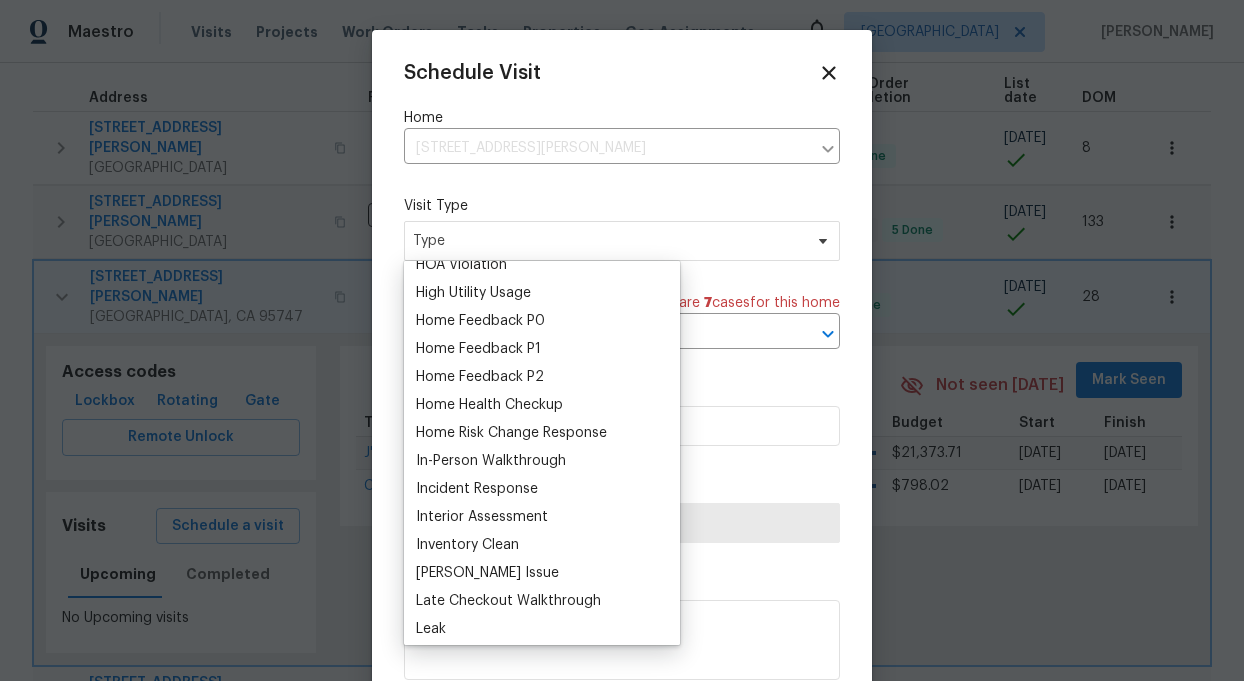 scroll, scrollTop: 583, scrollLeft: 0, axis: vertical 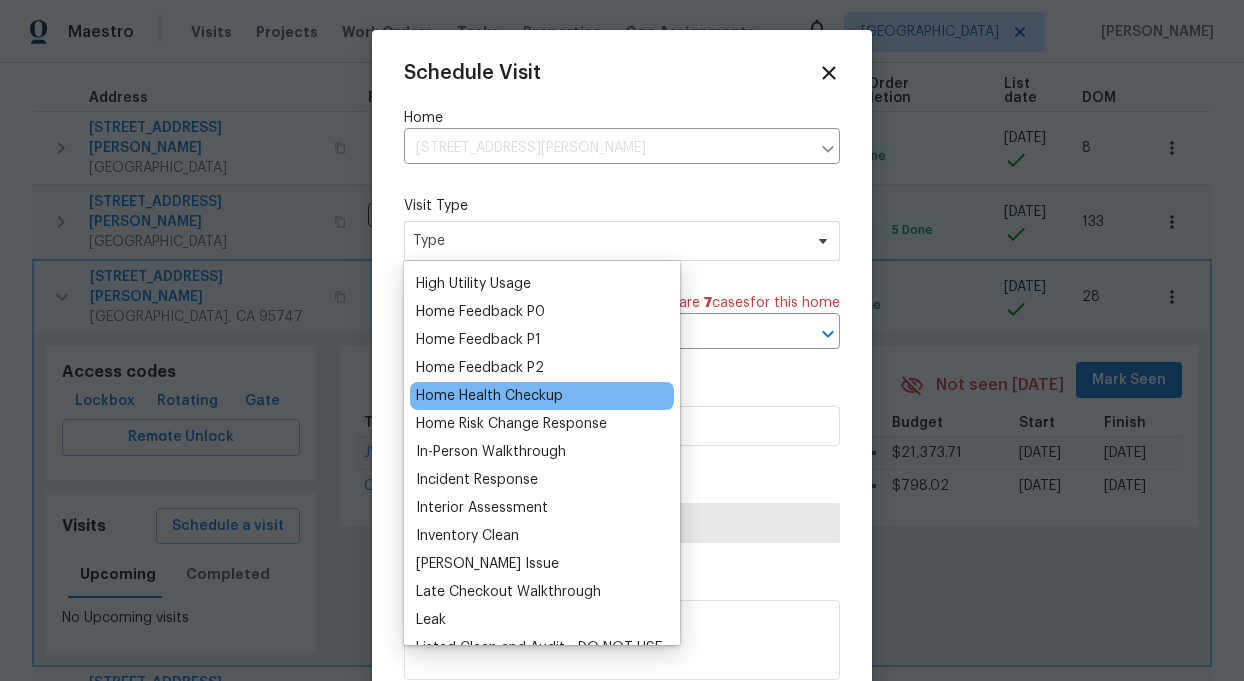 click on "Home Health Checkup" at bounding box center (489, 396) 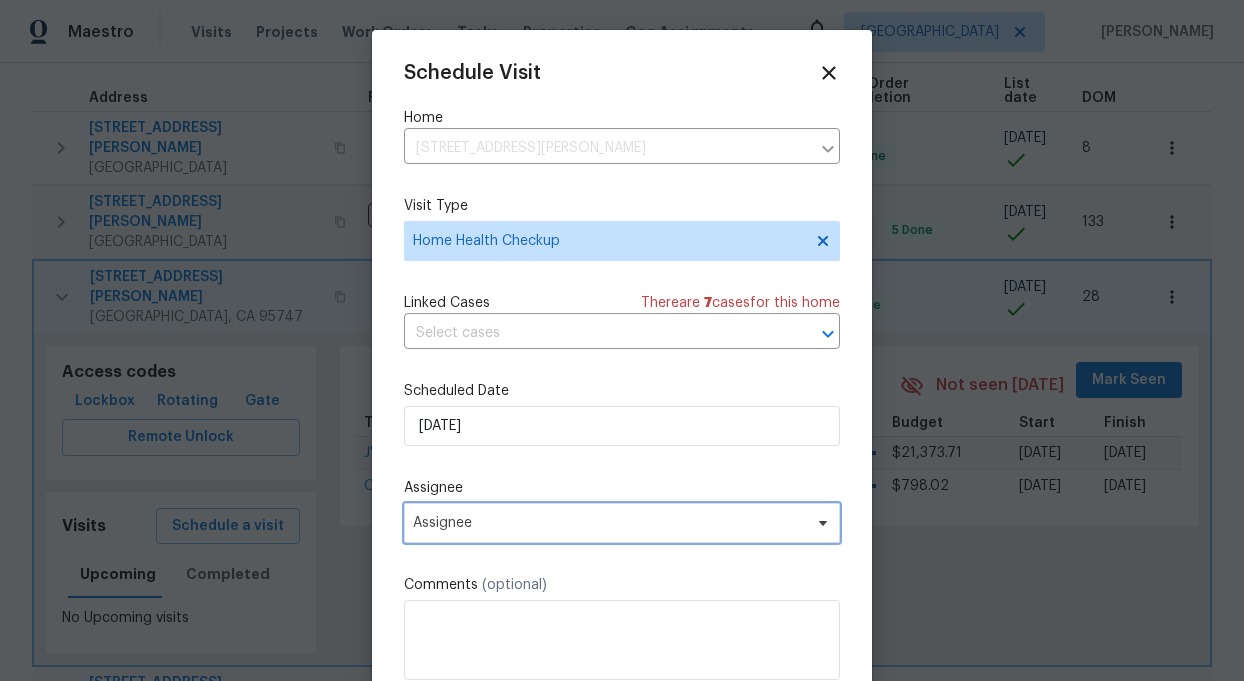 click on "Assignee" at bounding box center [609, 523] 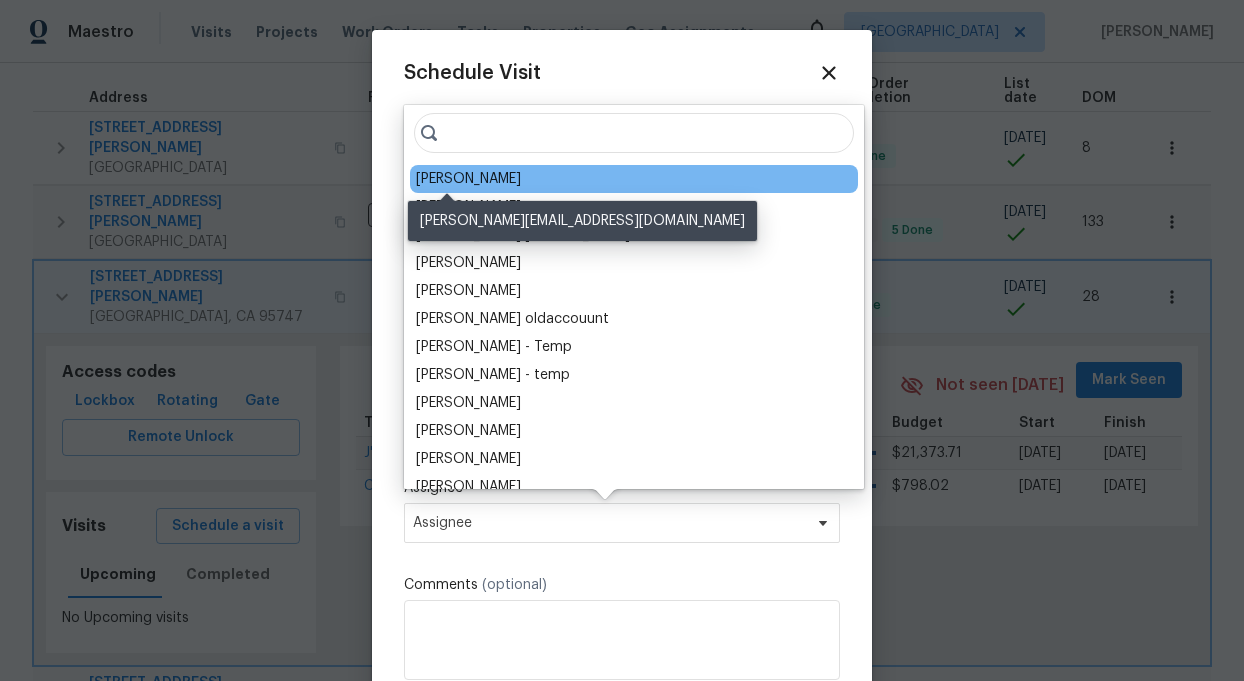 click on "[PERSON_NAME]" at bounding box center [468, 179] 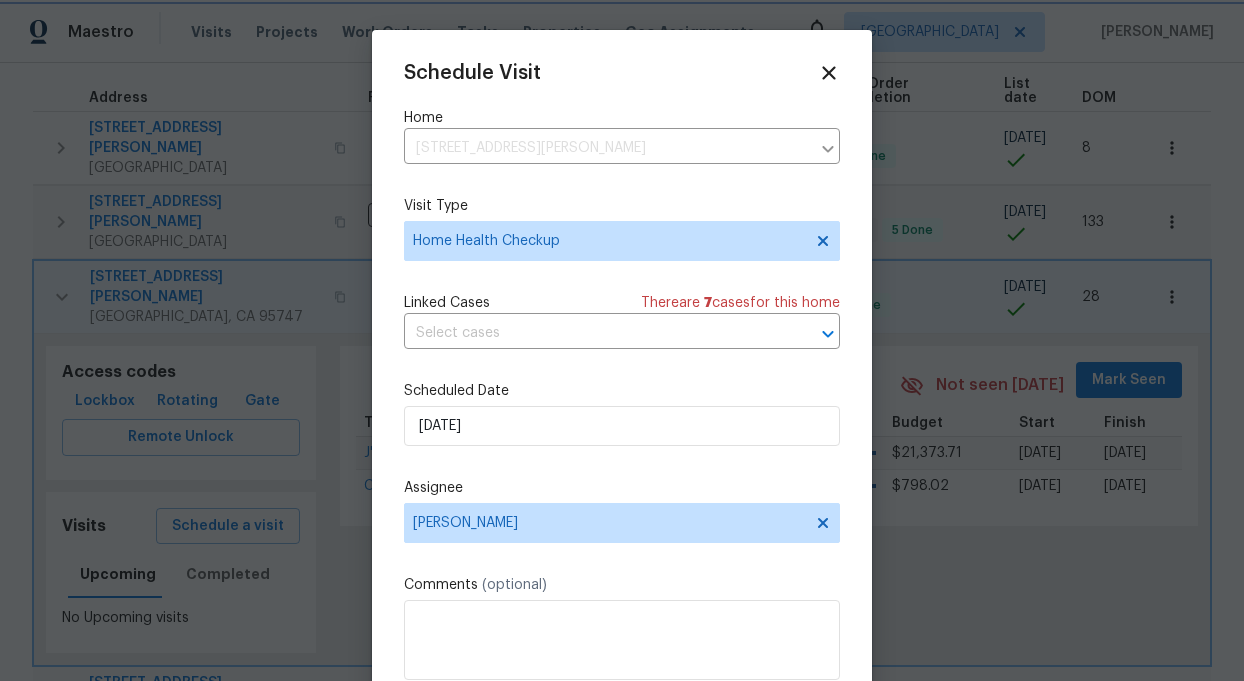 scroll, scrollTop: 36, scrollLeft: 0, axis: vertical 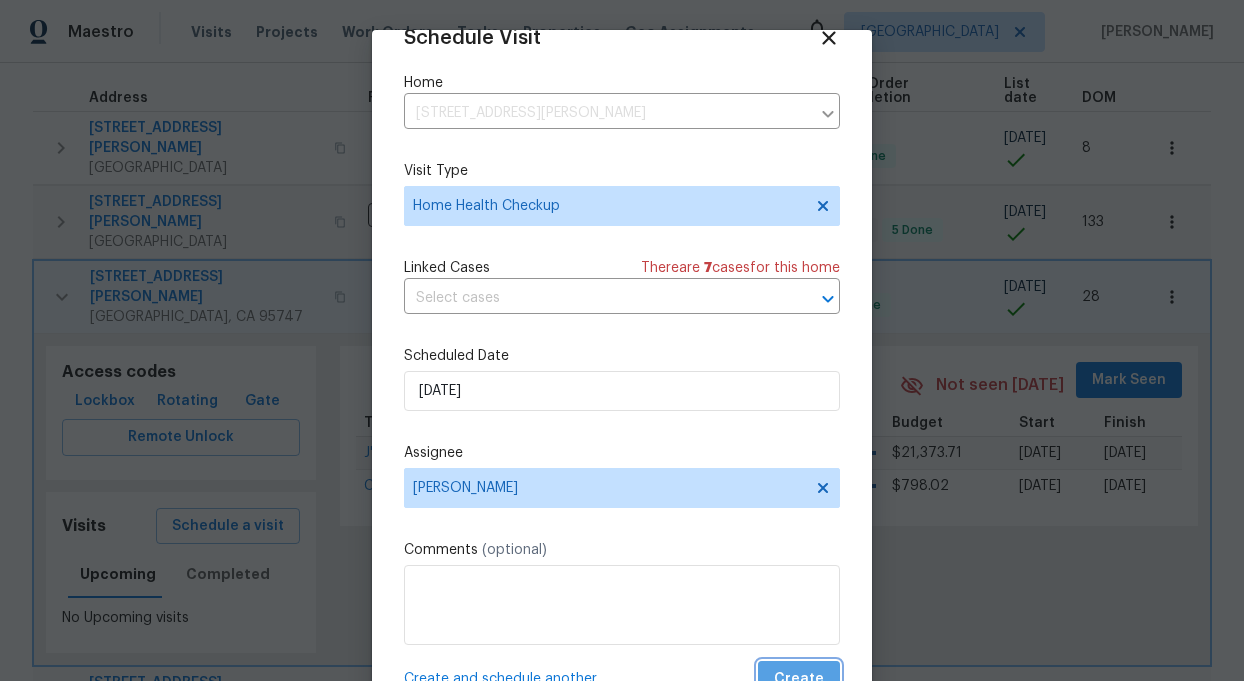 click on "Create" at bounding box center [799, 679] 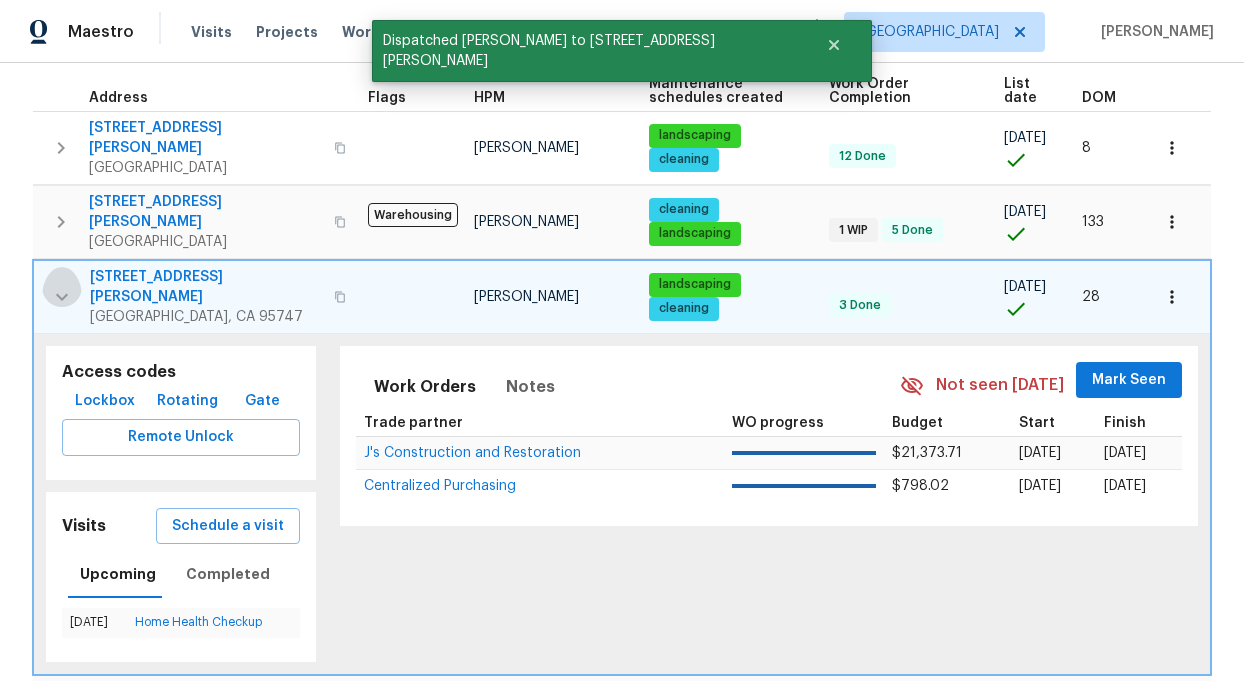 click 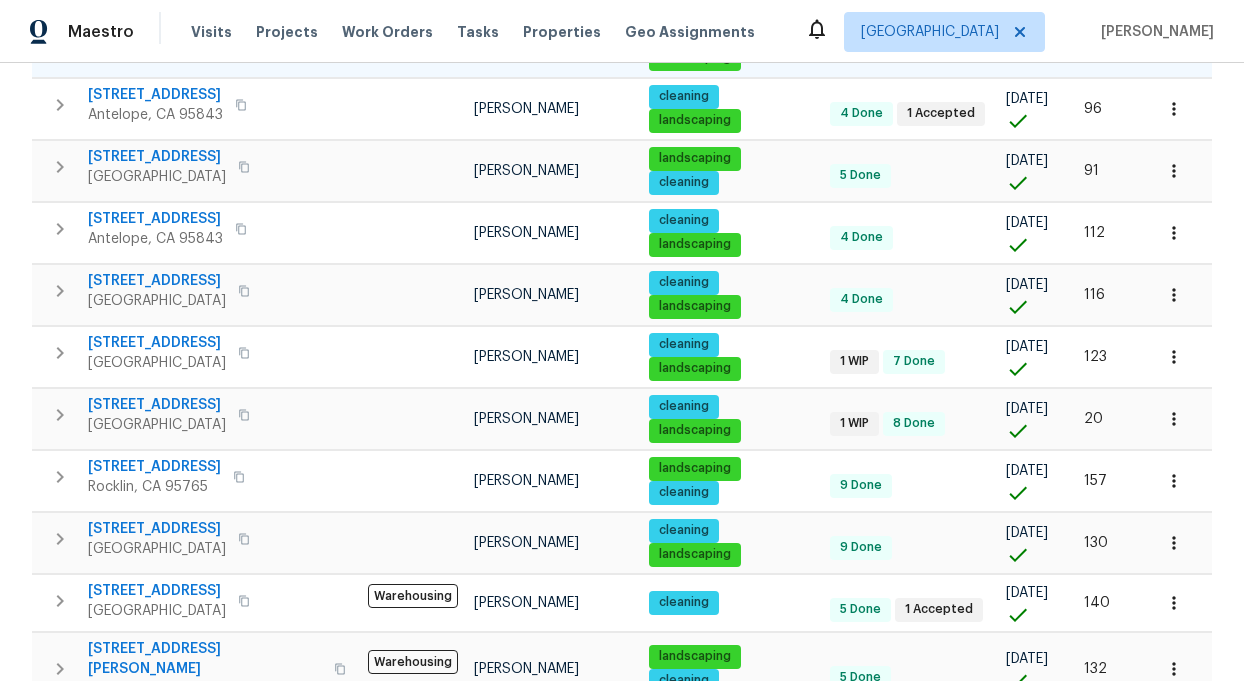 scroll, scrollTop: 558, scrollLeft: 0, axis: vertical 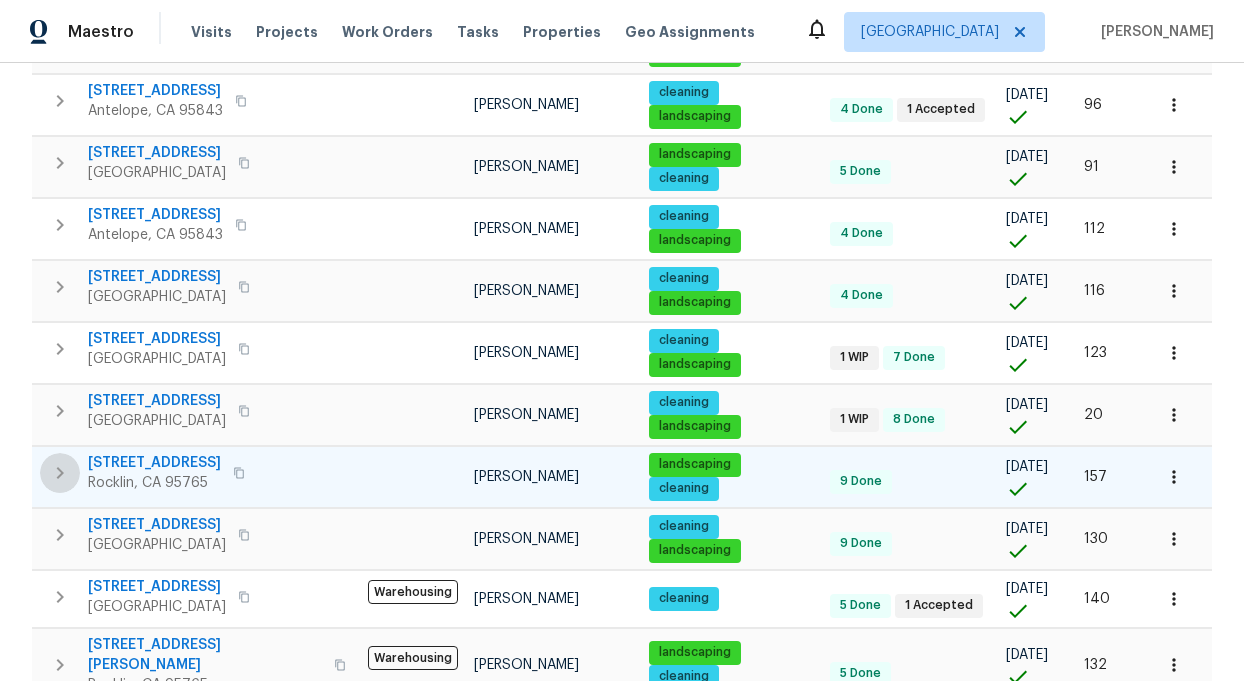 click 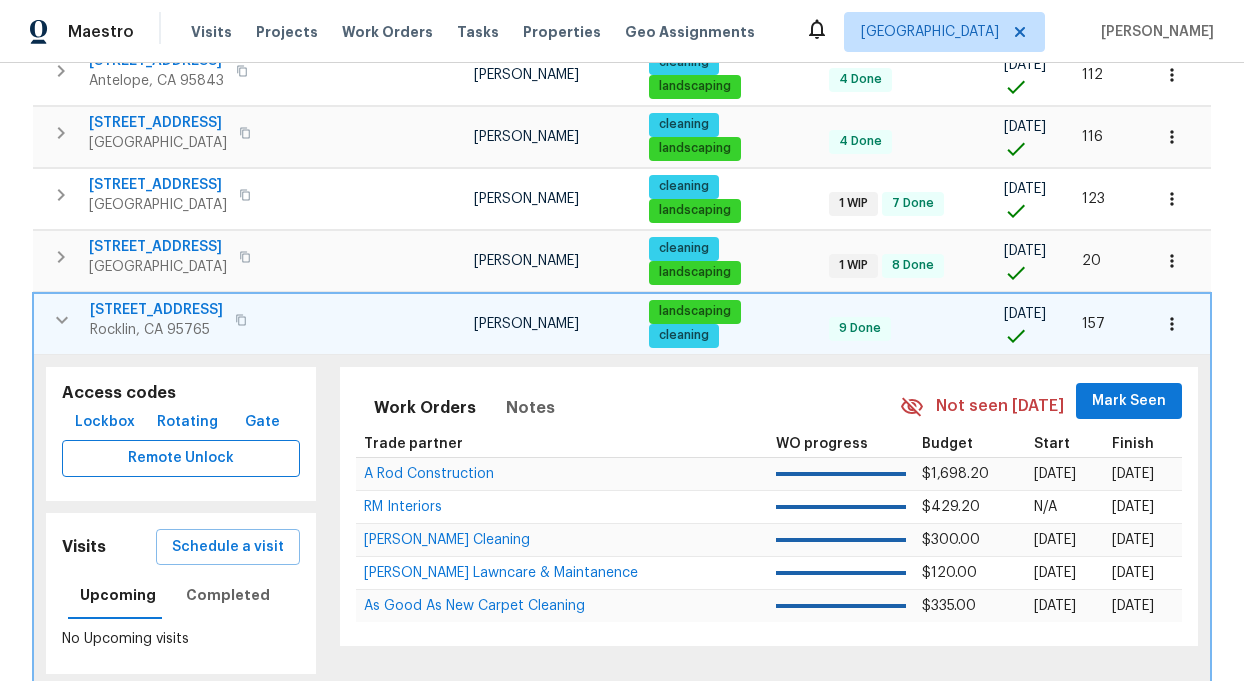 scroll, scrollTop: 725, scrollLeft: 0, axis: vertical 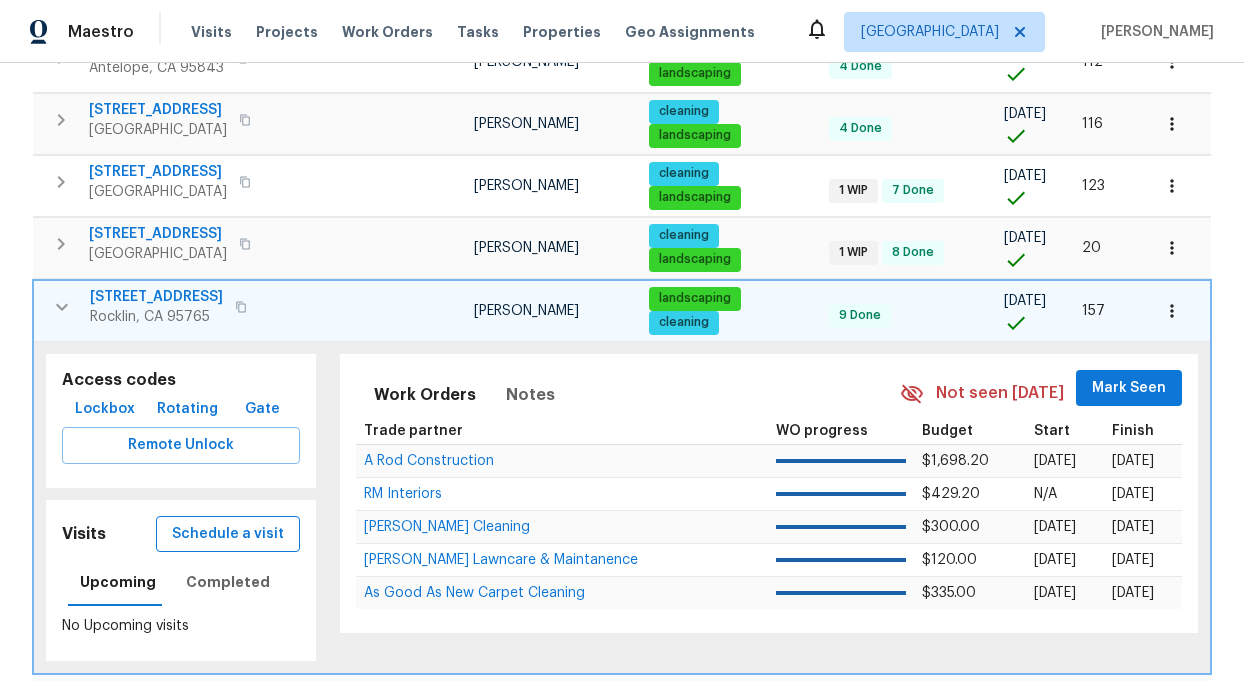click on "Schedule a visit" at bounding box center [228, 534] 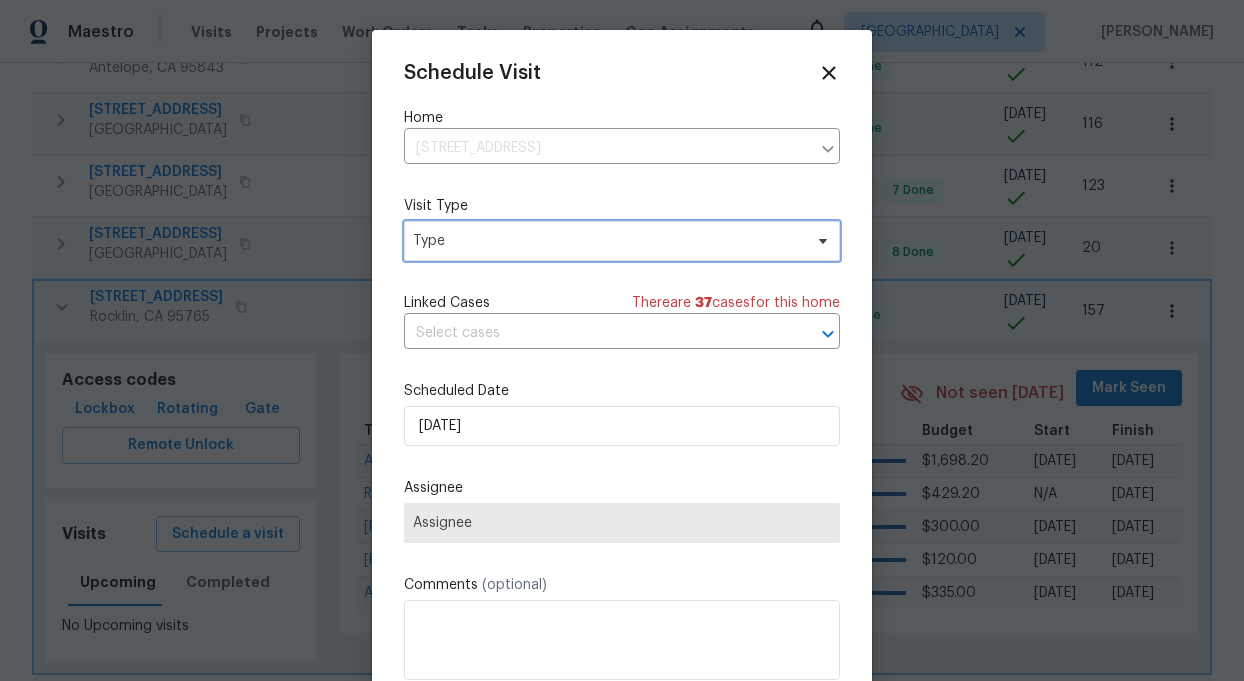 click on "Type" at bounding box center [607, 241] 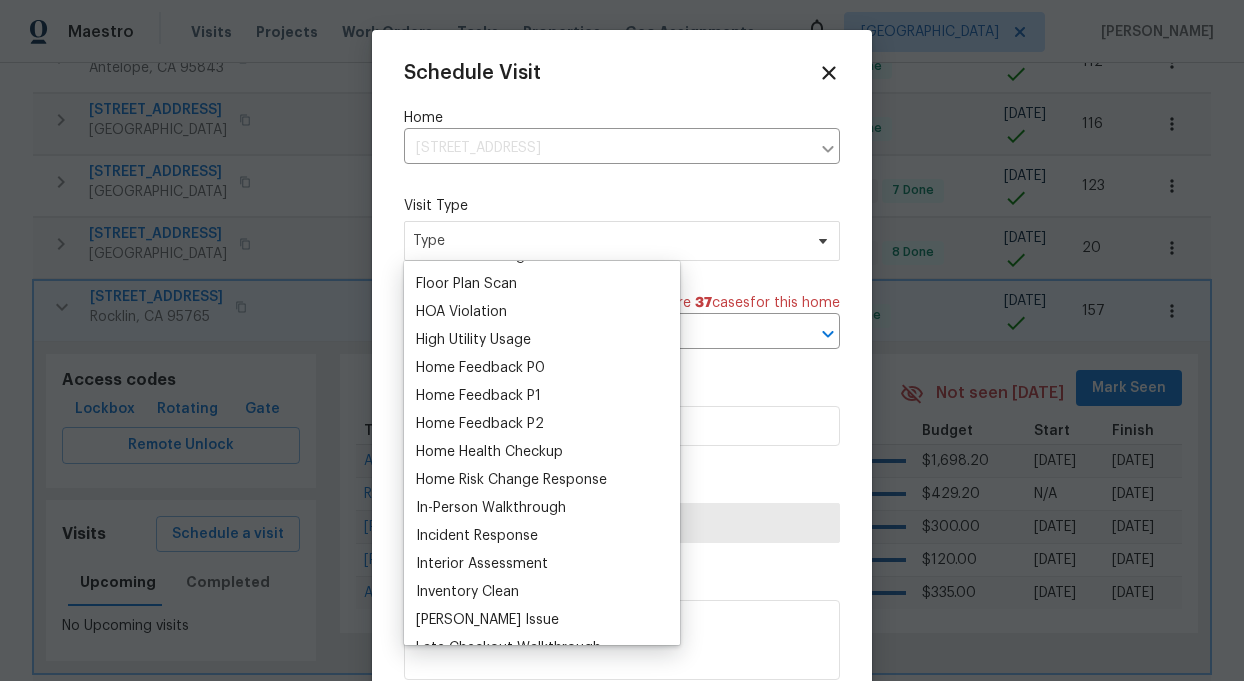 scroll, scrollTop: 529, scrollLeft: 0, axis: vertical 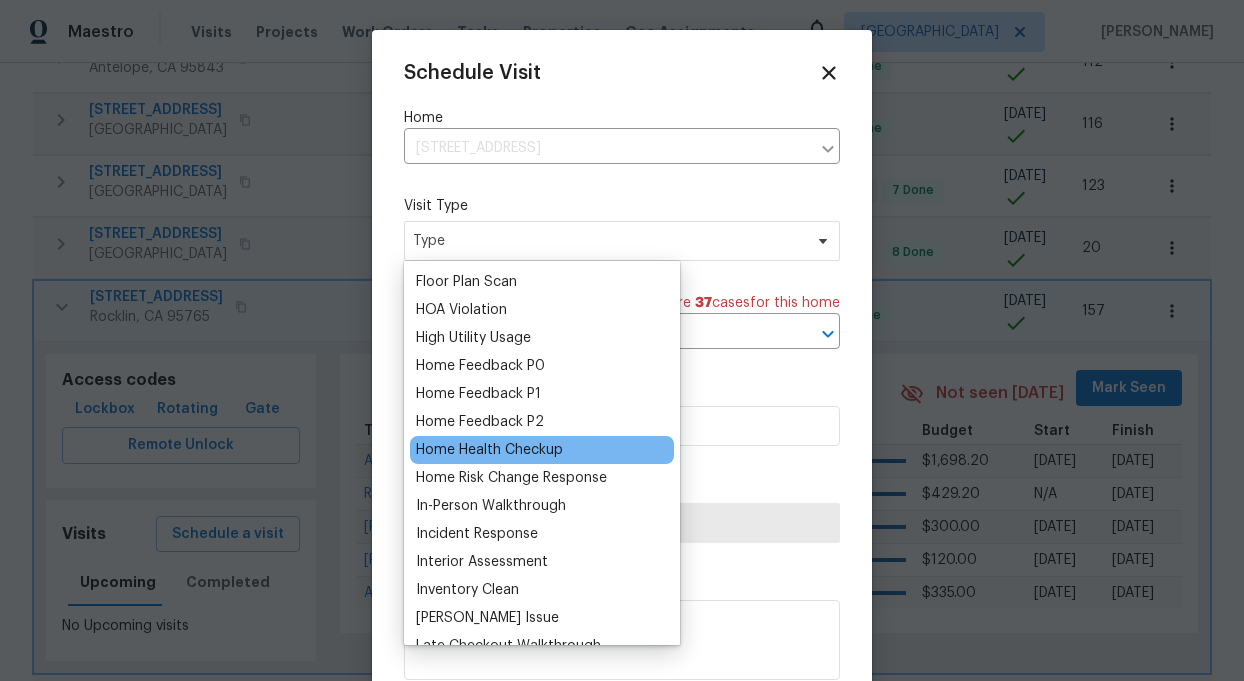 click on "Home Health Checkup" at bounding box center [489, 450] 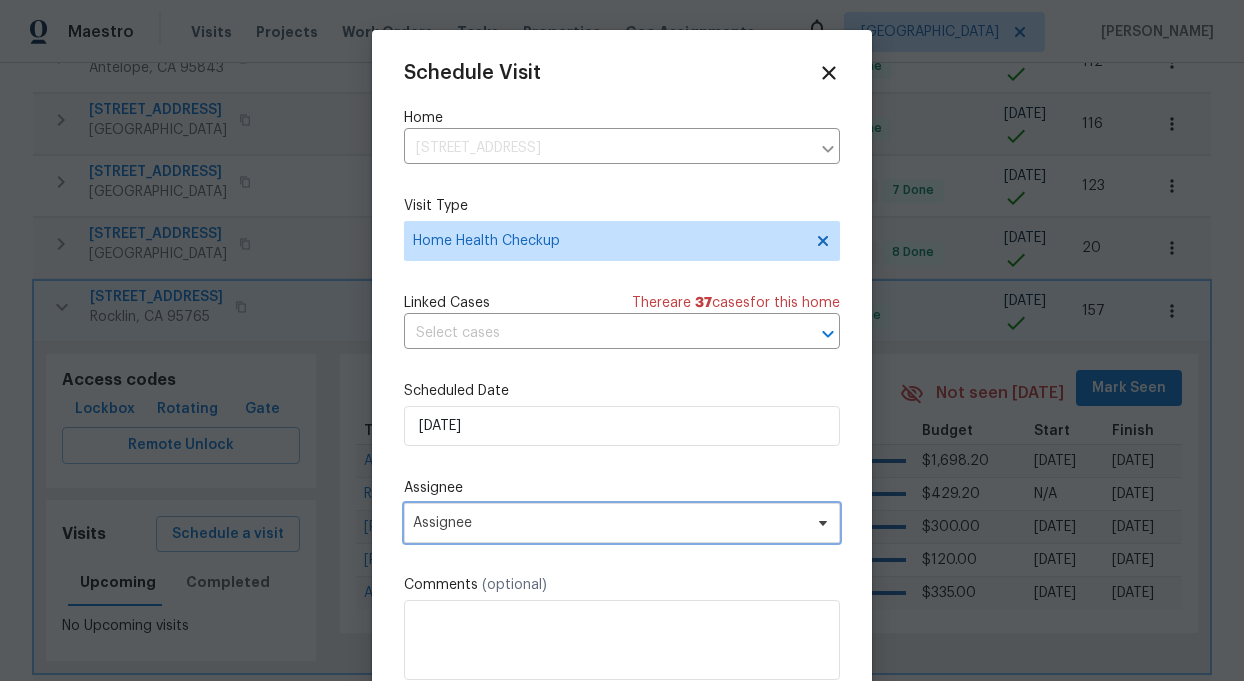 click on "Assignee" at bounding box center [609, 523] 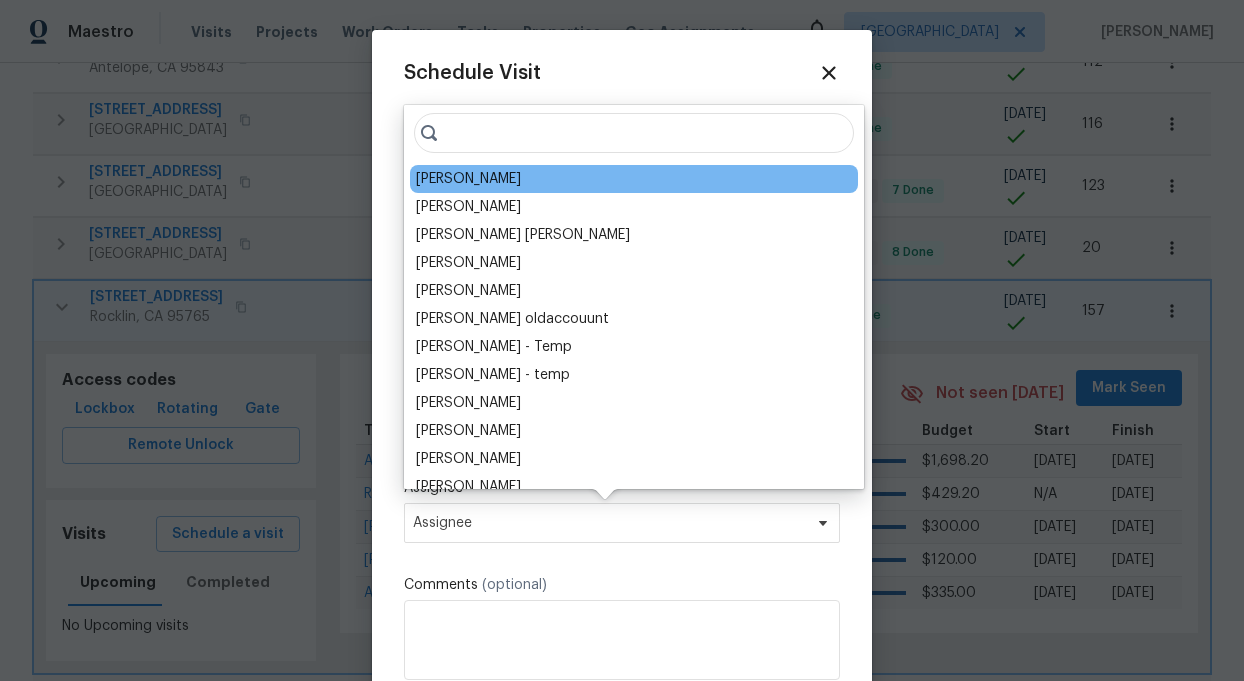 click on "[PERSON_NAME]" at bounding box center [634, 179] 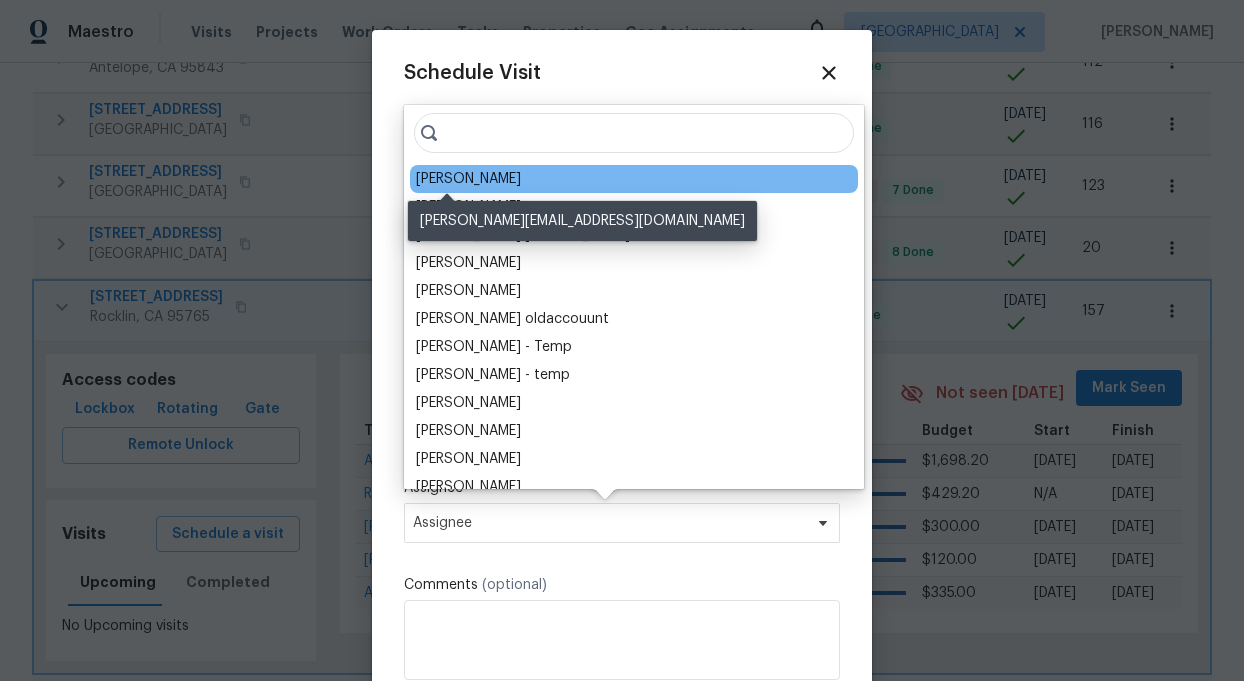 click on "[PERSON_NAME]" at bounding box center (468, 179) 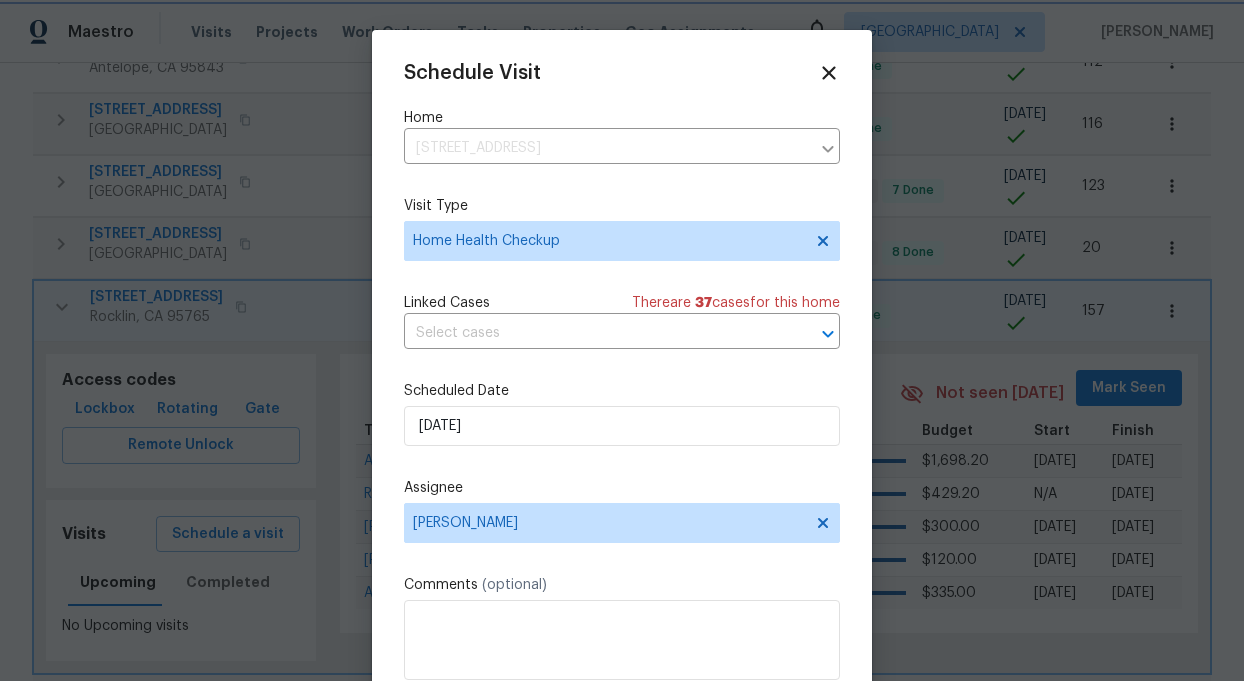 scroll, scrollTop: 36, scrollLeft: 0, axis: vertical 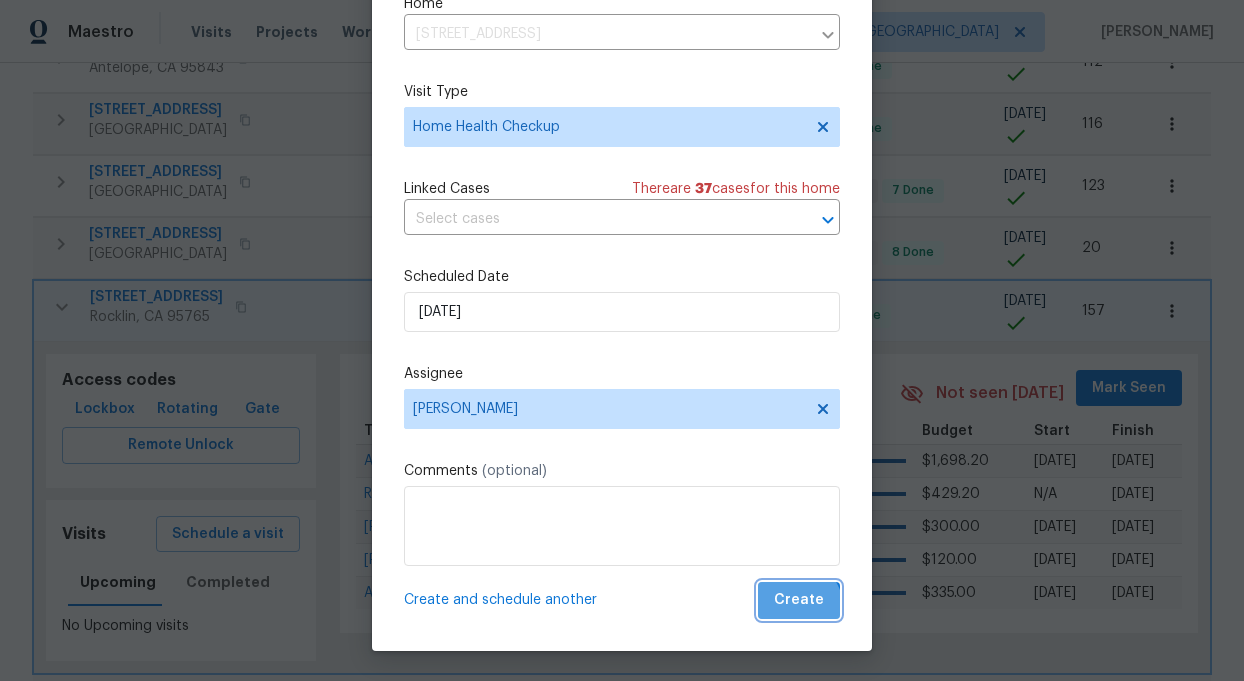 click on "Create" at bounding box center (799, 600) 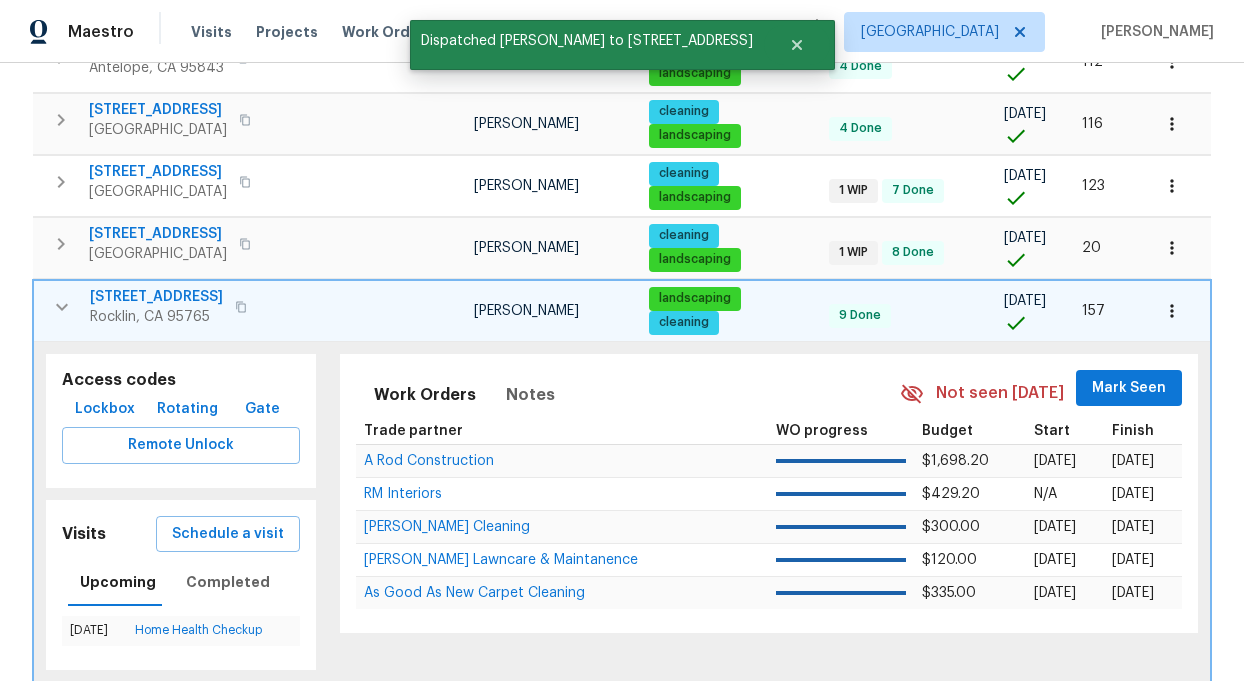 scroll, scrollTop: 0, scrollLeft: 0, axis: both 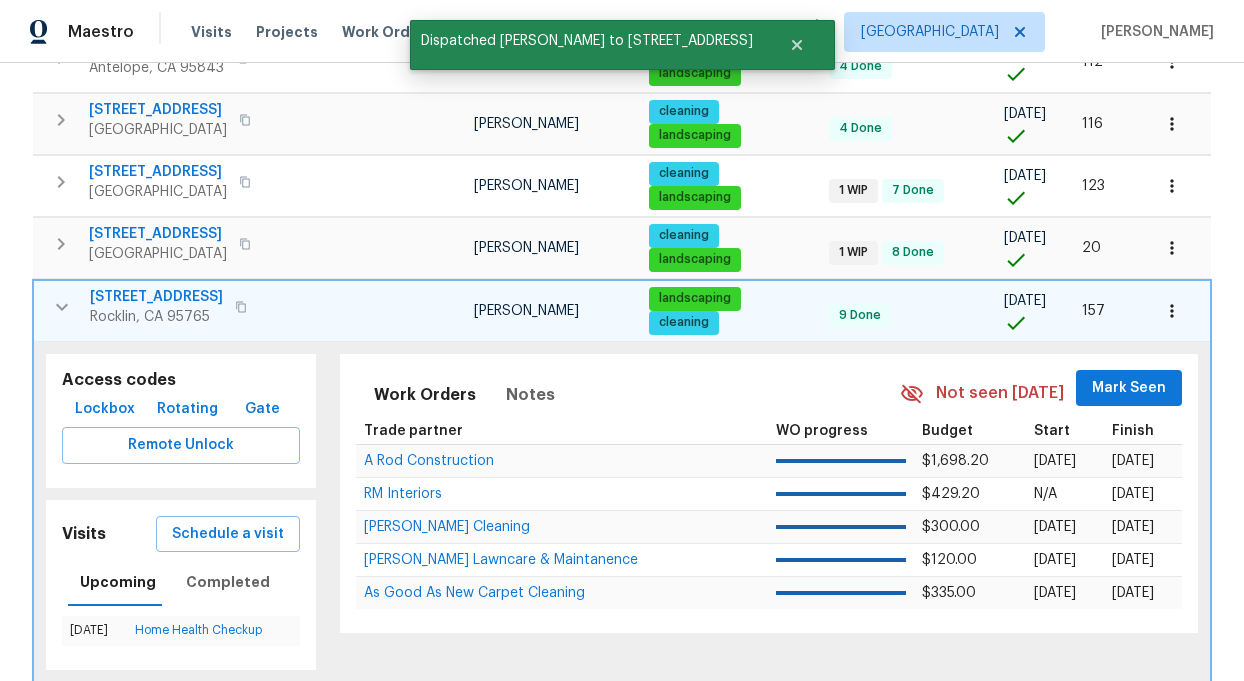 click 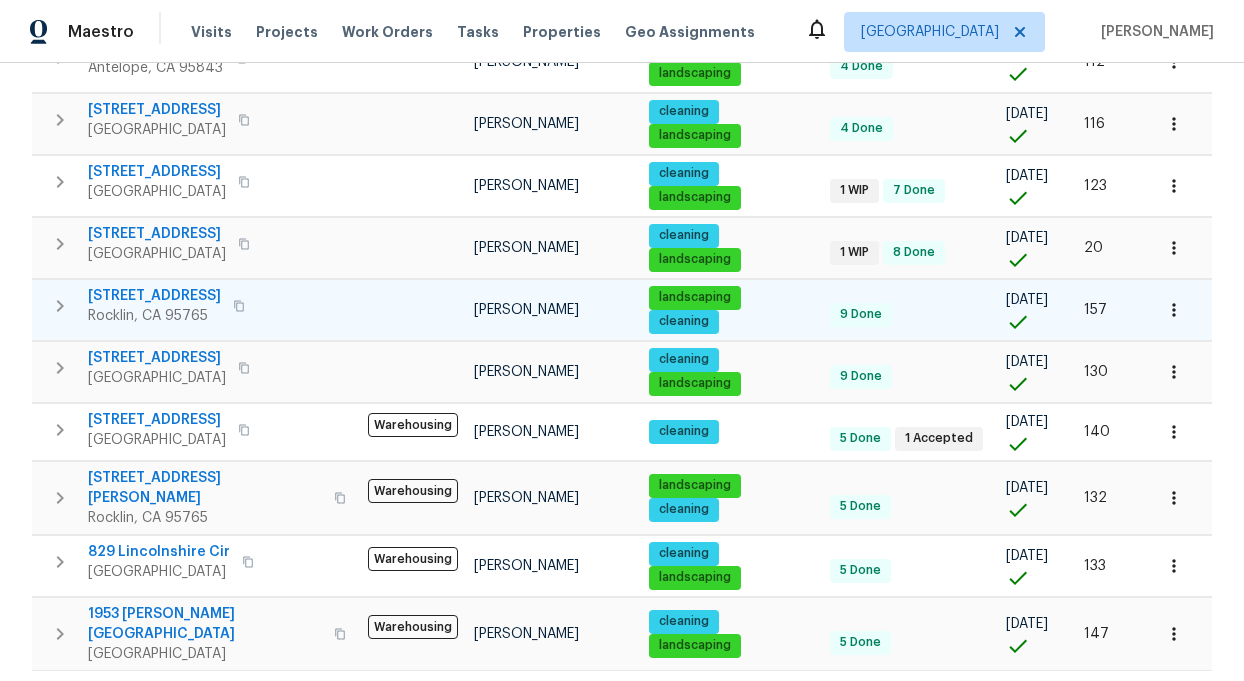click 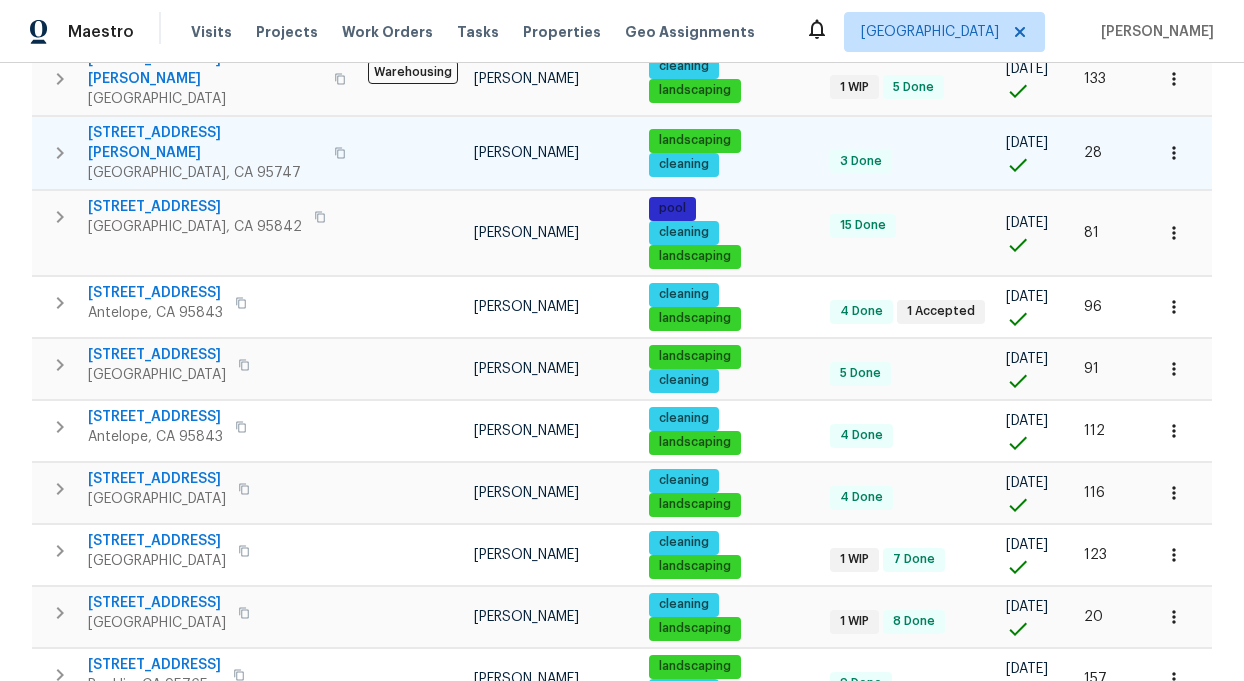 scroll, scrollTop: 298, scrollLeft: 0, axis: vertical 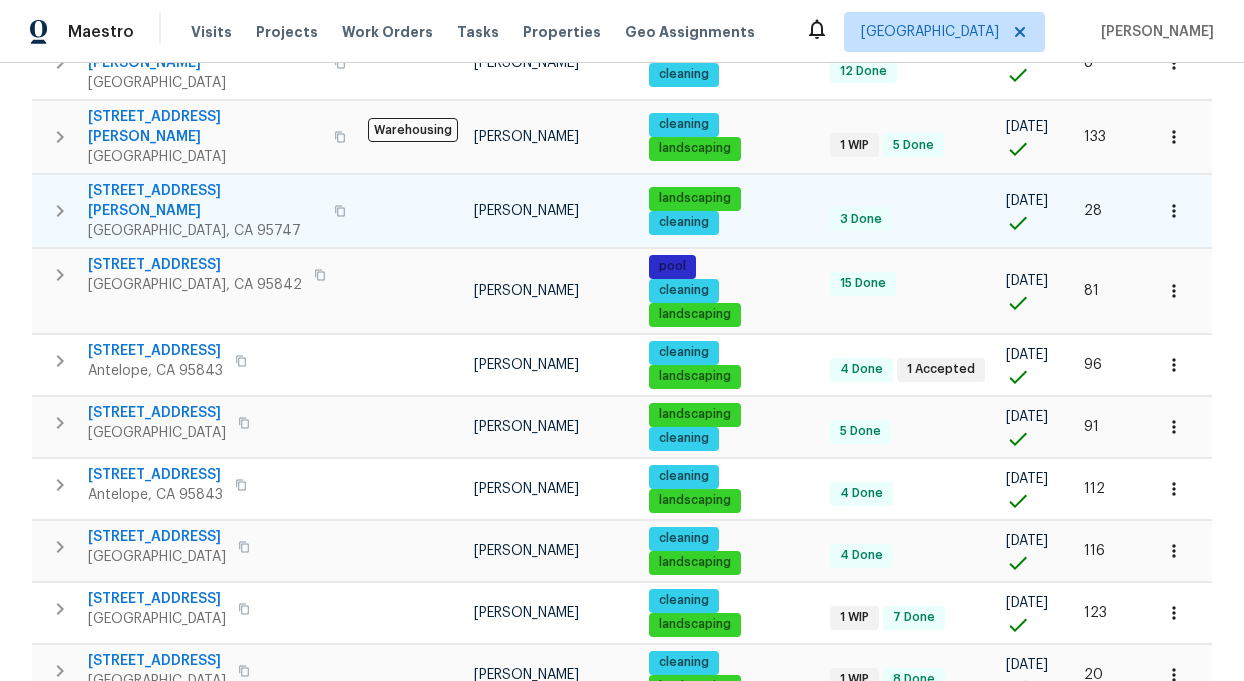 click 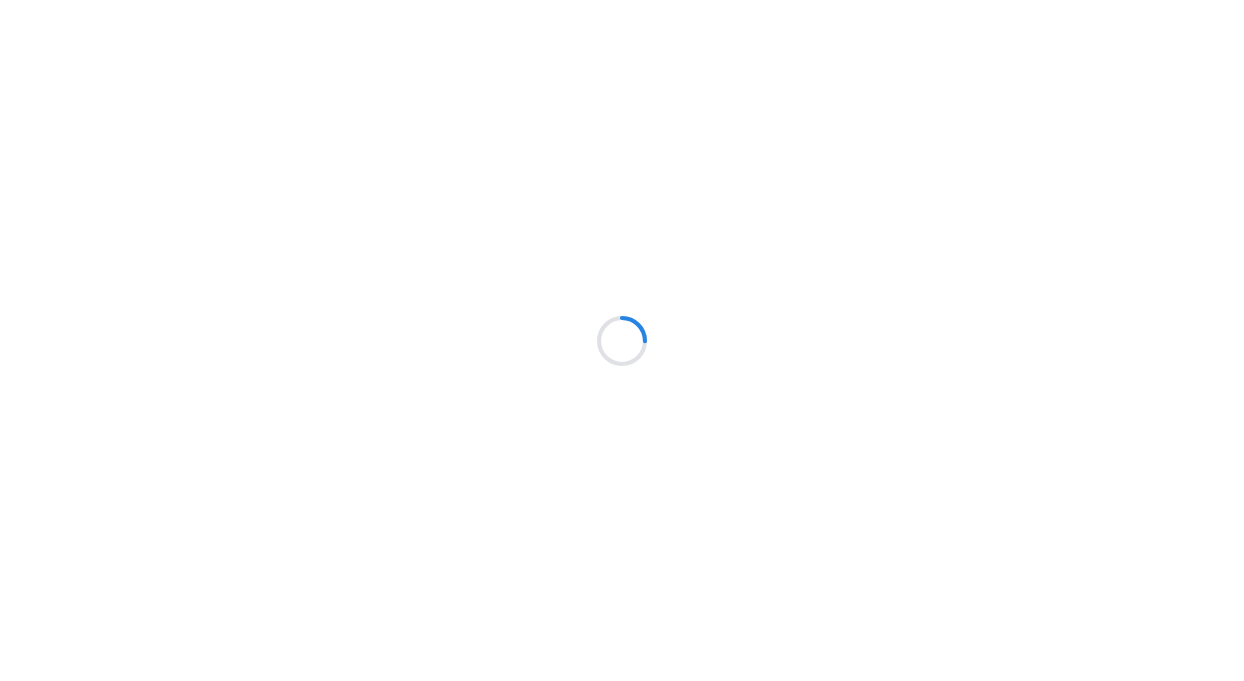 scroll, scrollTop: 0, scrollLeft: 0, axis: both 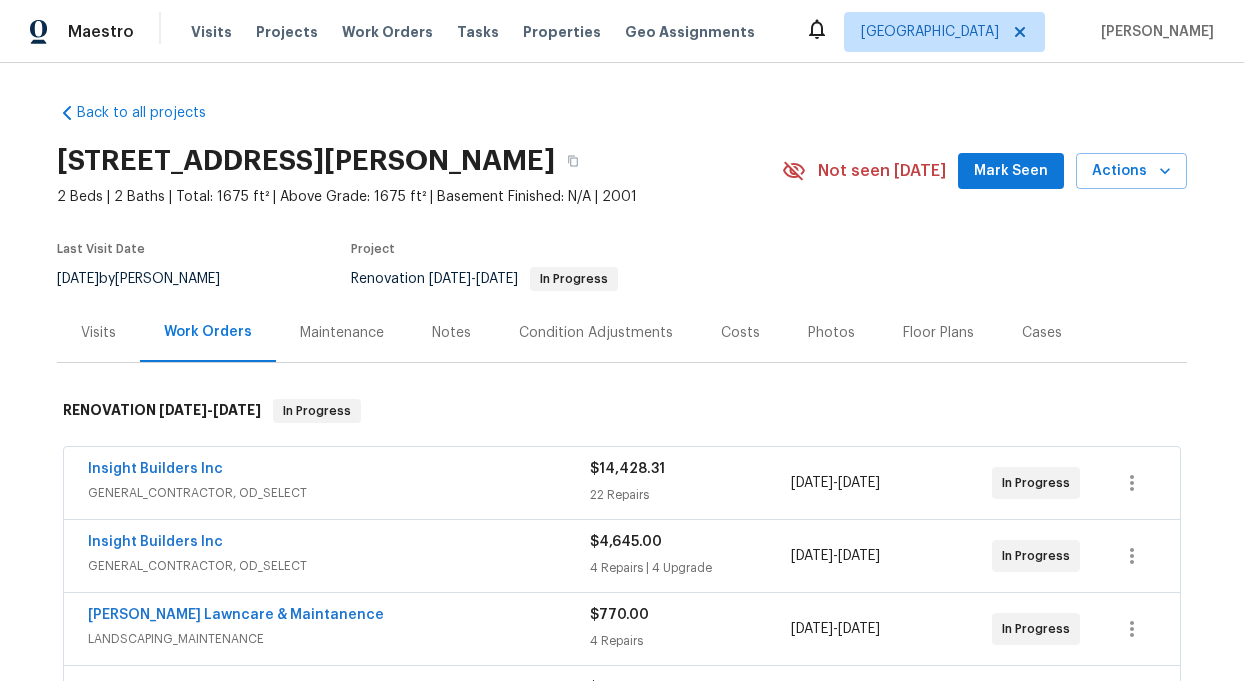 click on "Notes" at bounding box center [451, 333] 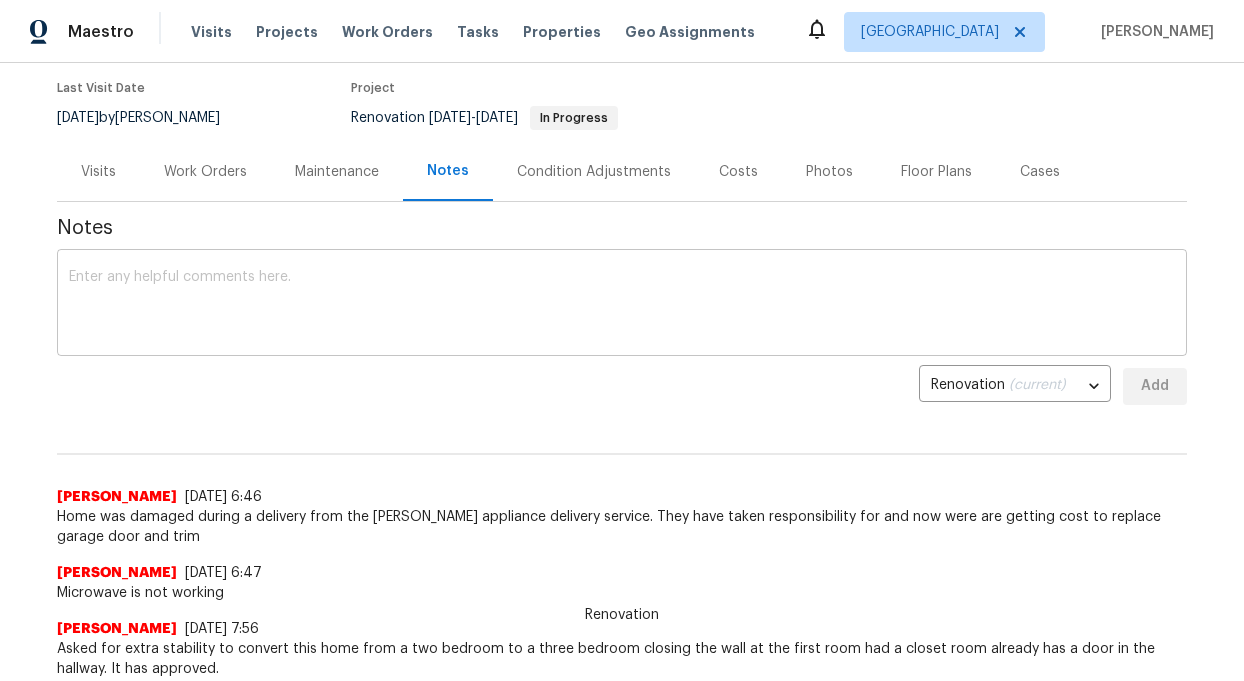 scroll, scrollTop: 159, scrollLeft: 0, axis: vertical 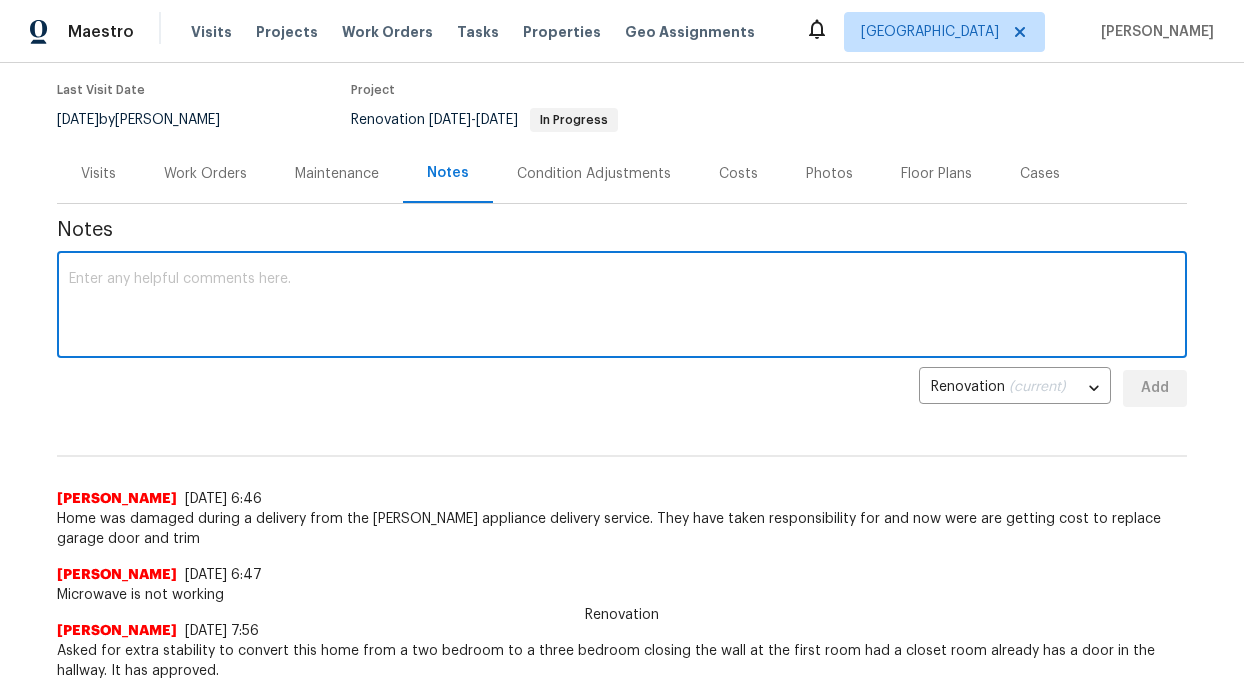 click at bounding box center (622, 307) 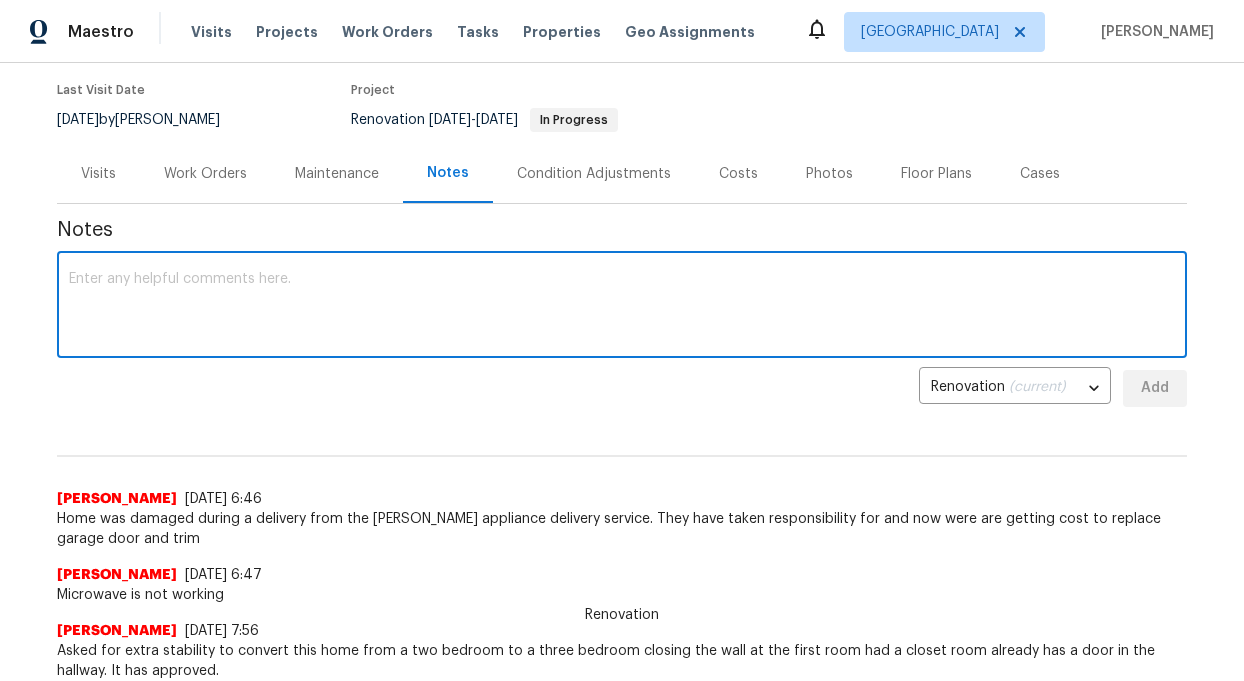 type on "h" 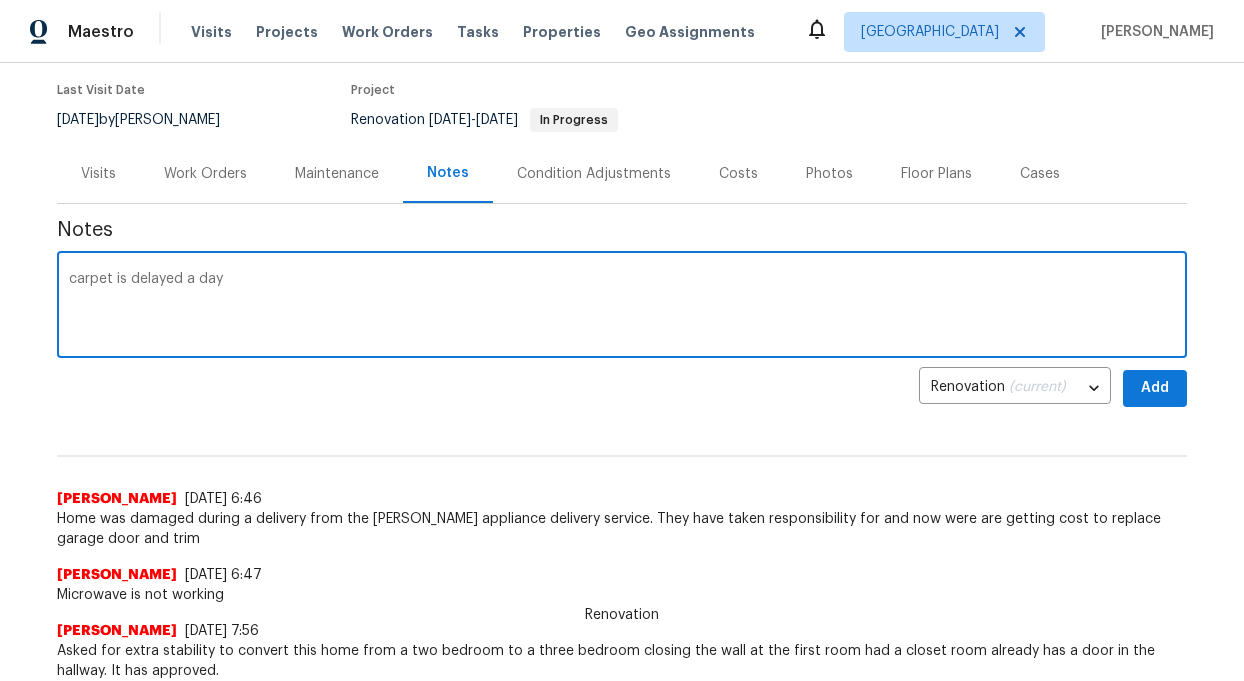 click on "carpet is delayed a day" at bounding box center (622, 307) 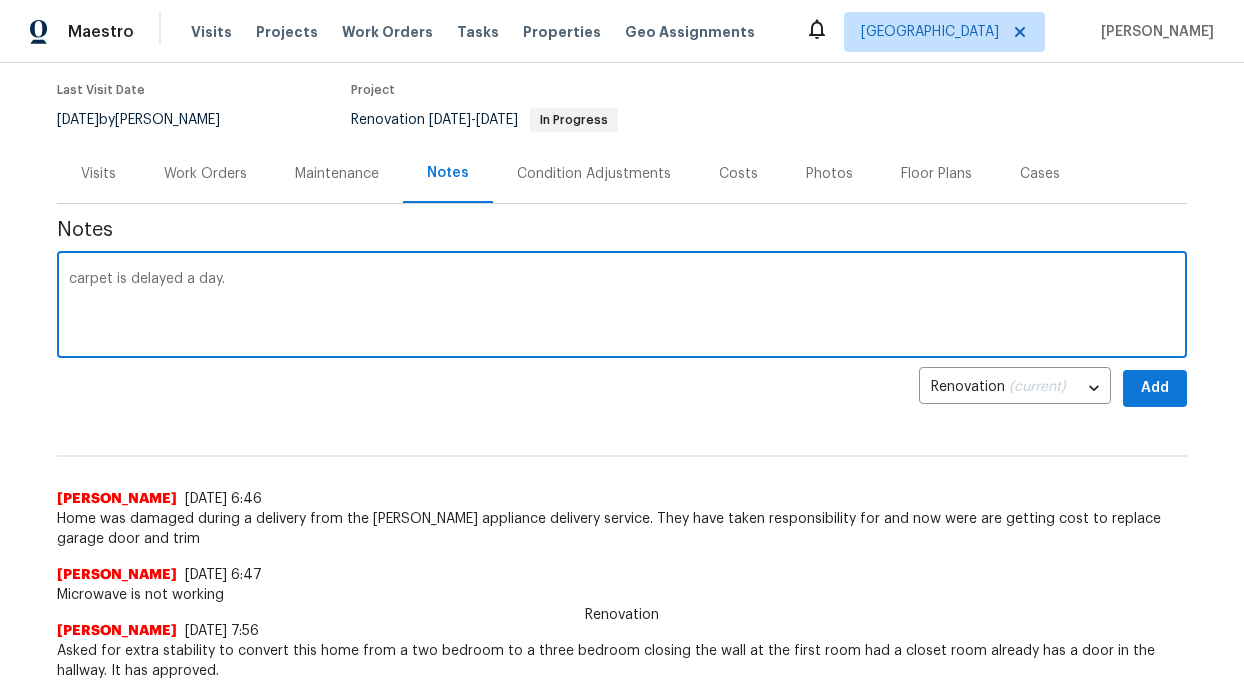 type on "carpet is delayed a day." 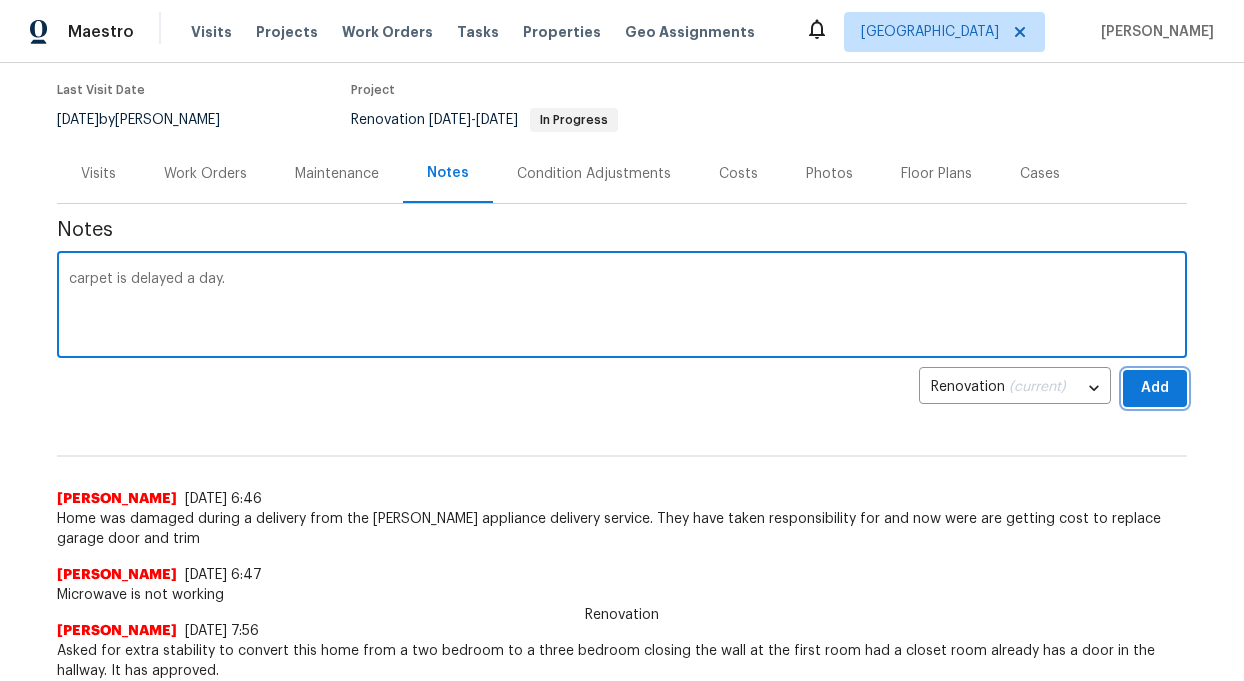 click on "Add" at bounding box center (1155, 388) 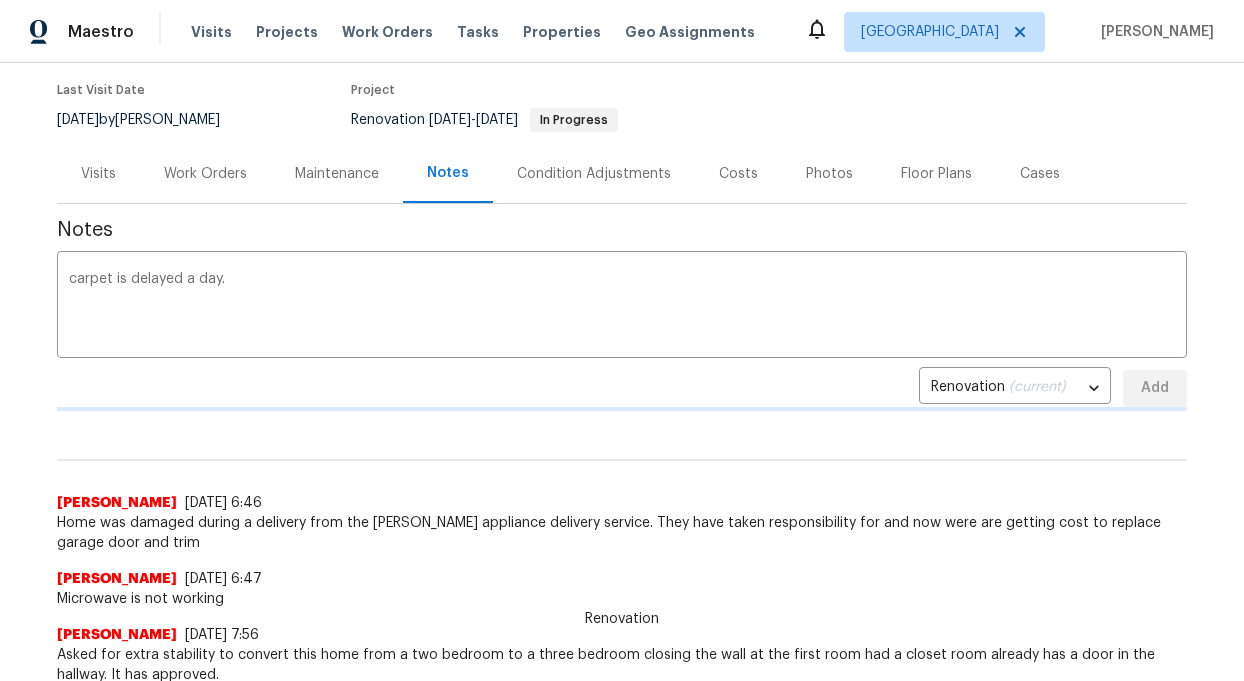 type 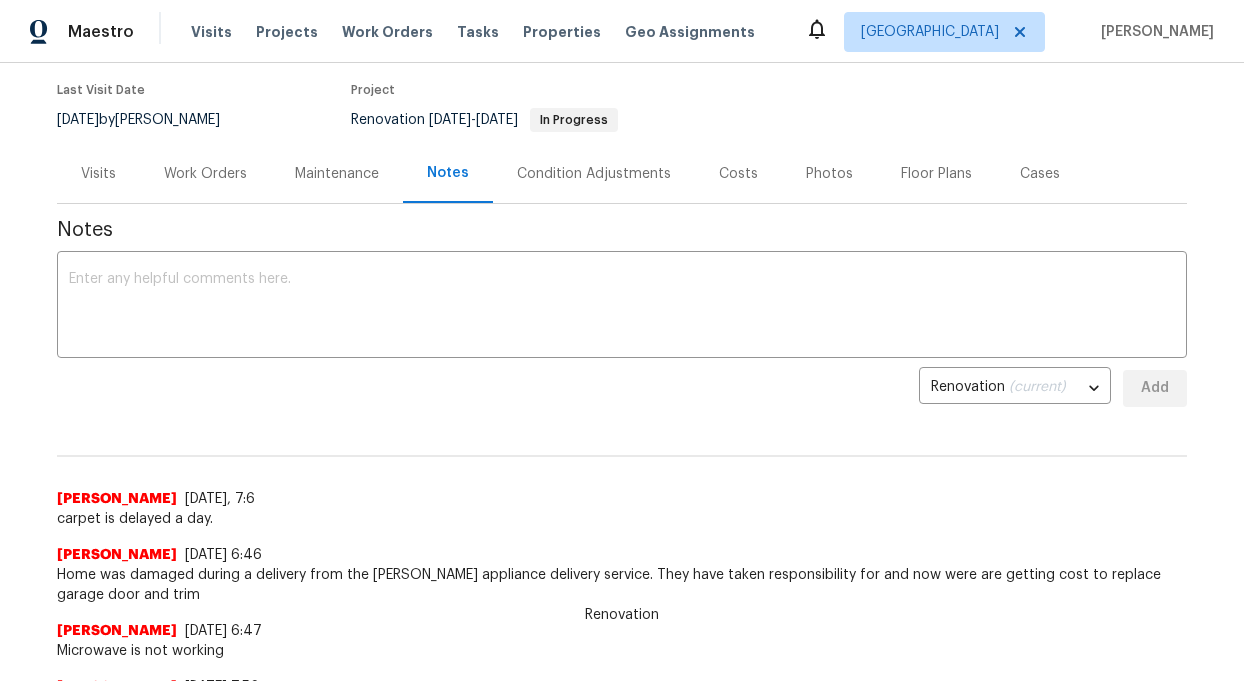 click on "Work Orders" at bounding box center [205, 174] 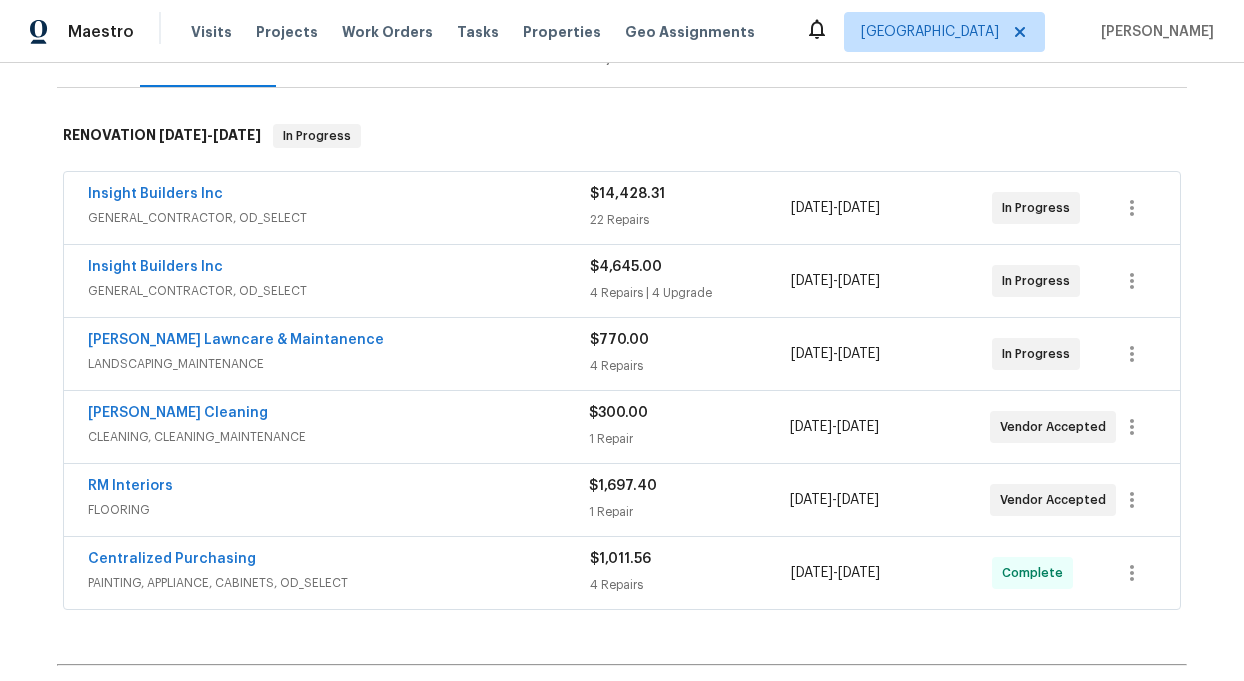 scroll, scrollTop: 292, scrollLeft: 0, axis: vertical 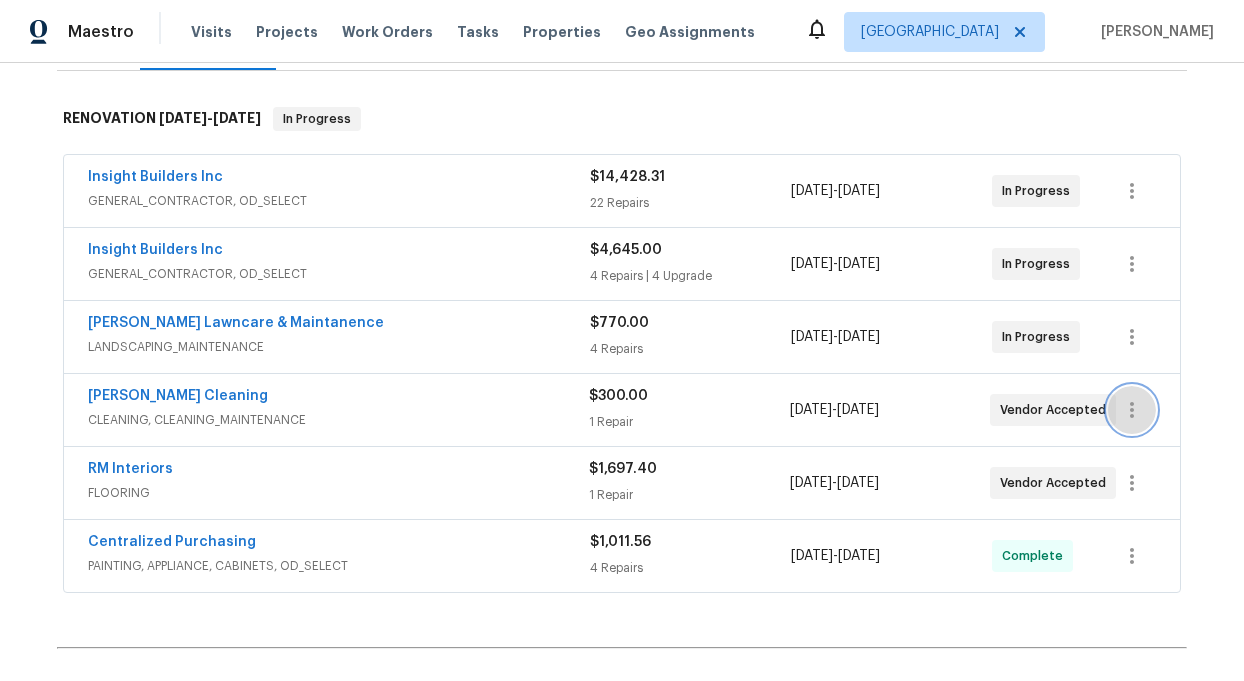 click 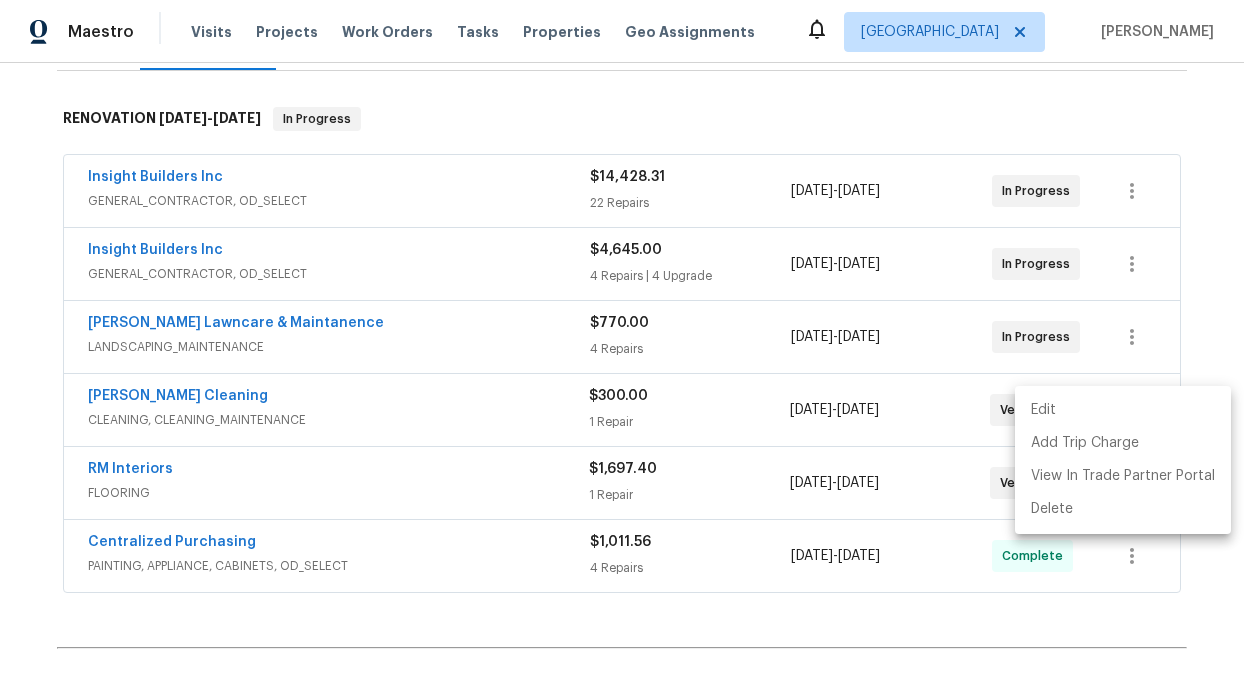 click on "Edit" at bounding box center [1123, 410] 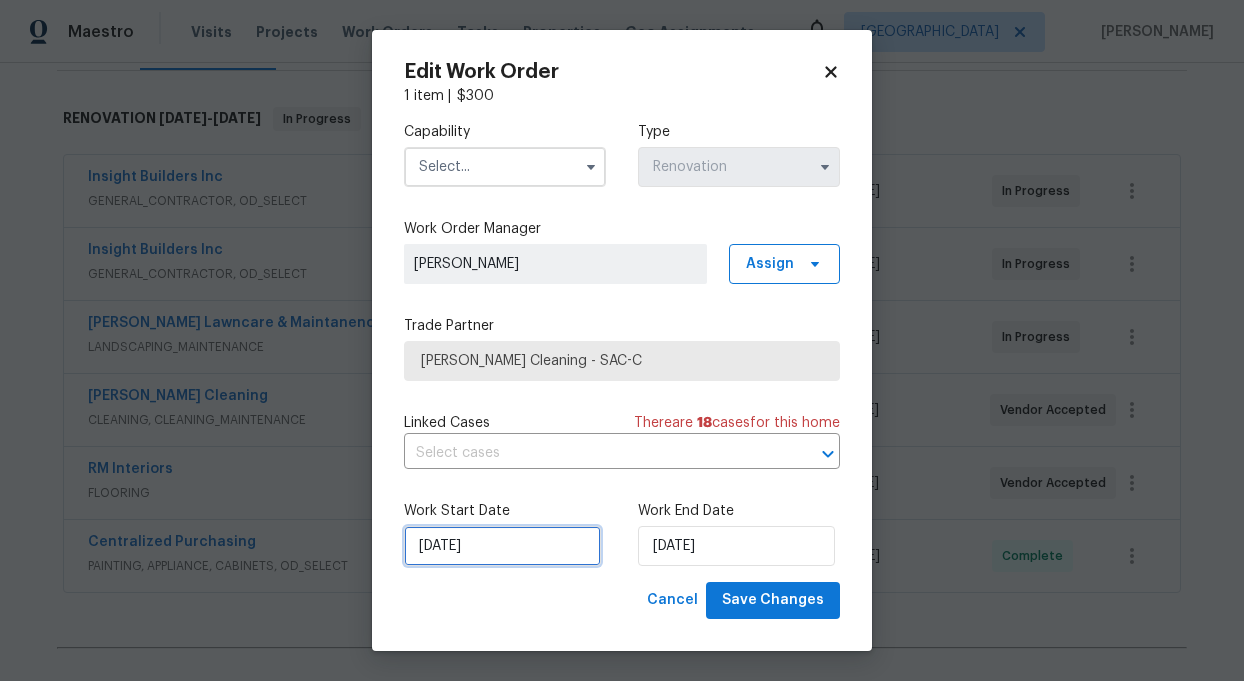 click on "[DATE]" at bounding box center [502, 546] 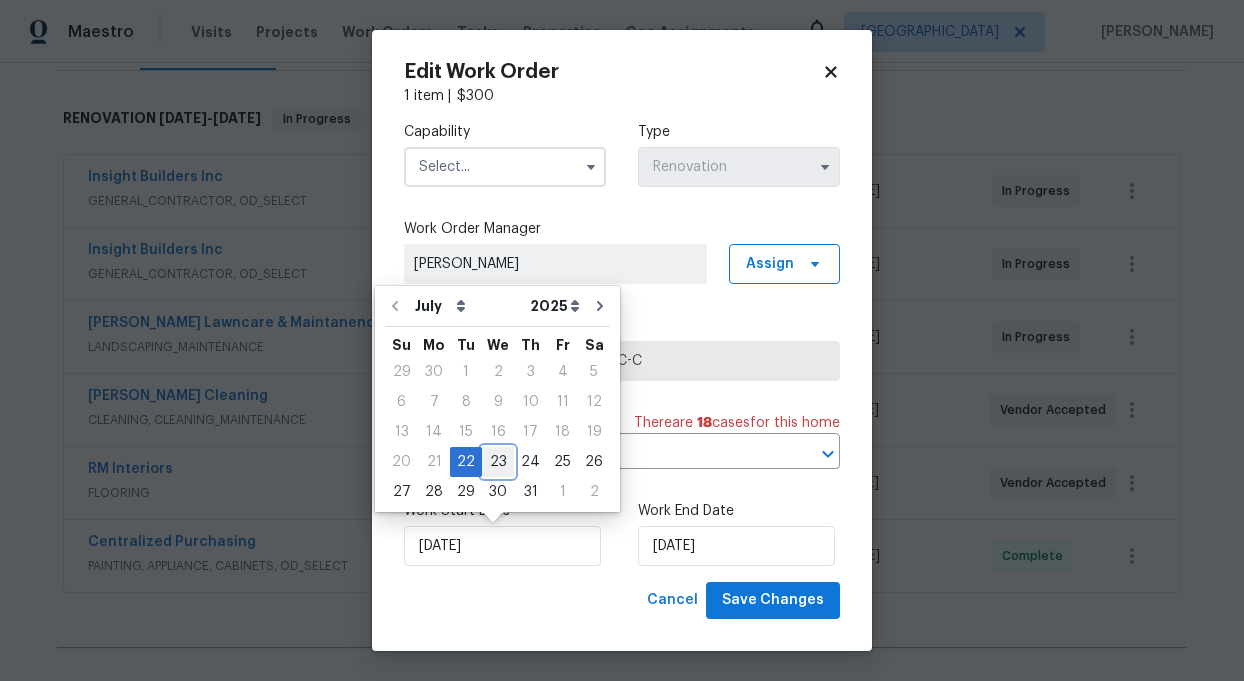 click on "23" at bounding box center [498, 462] 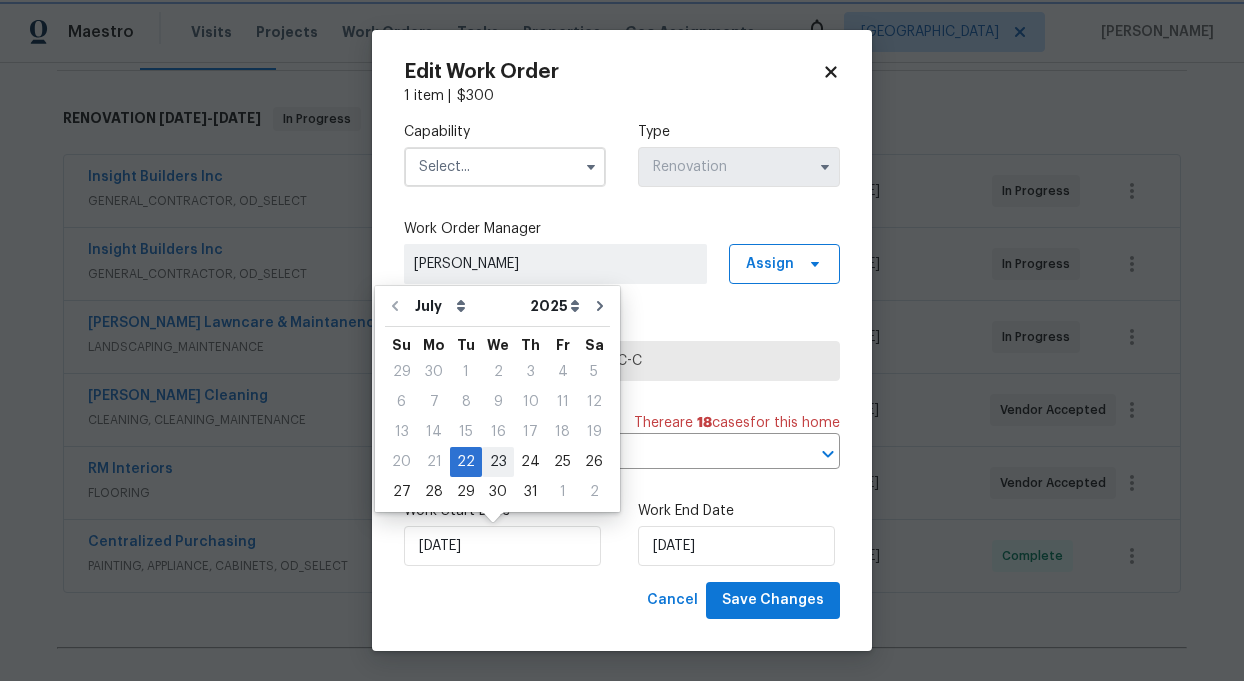 type on "[DATE]" 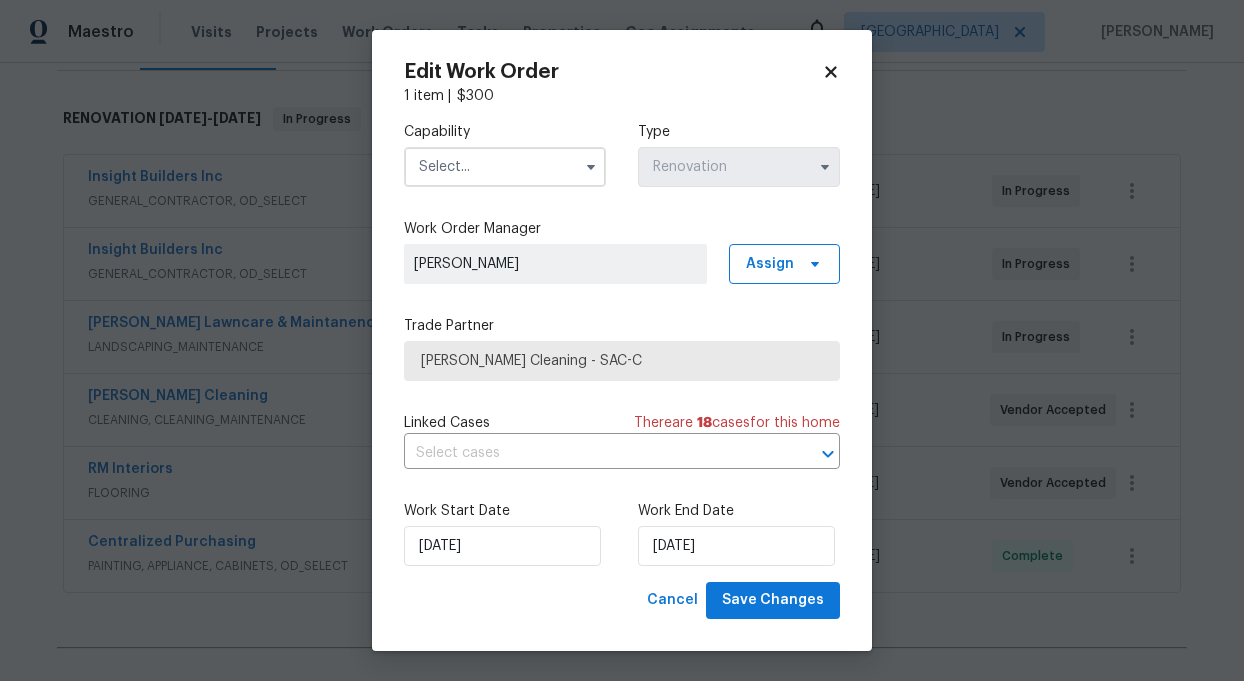 click at bounding box center [505, 167] 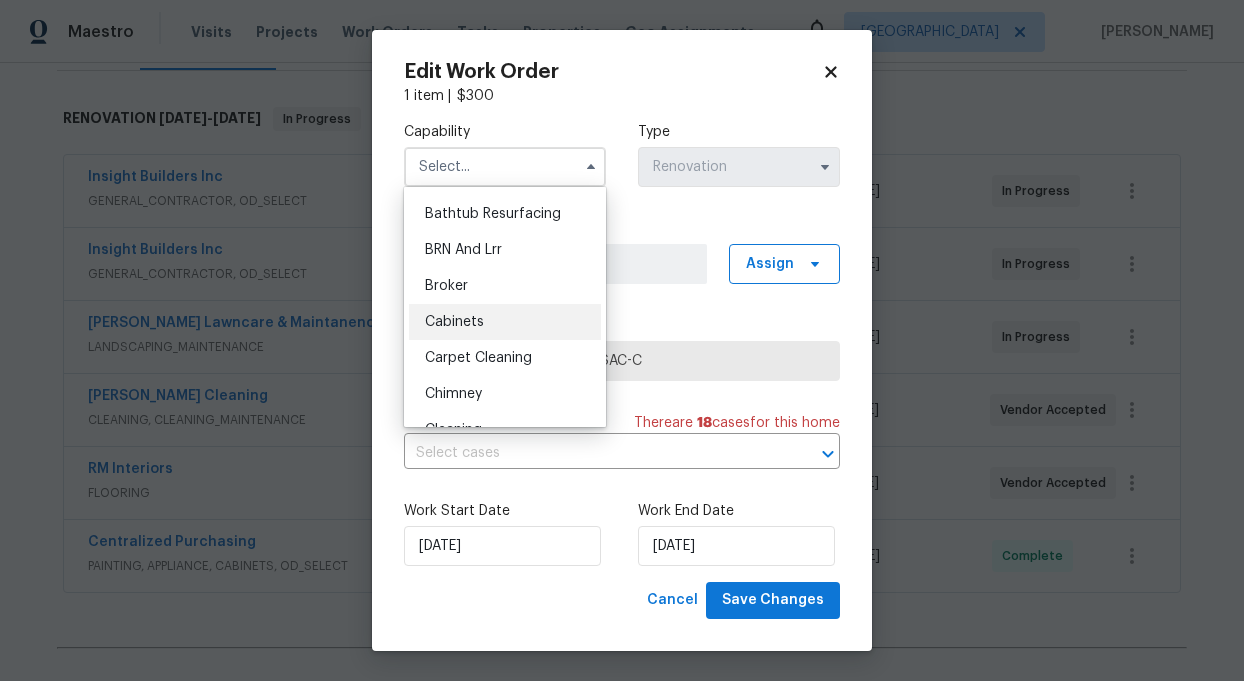 scroll, scrollTop: 170, scrollLeft: 0, axis: vertical 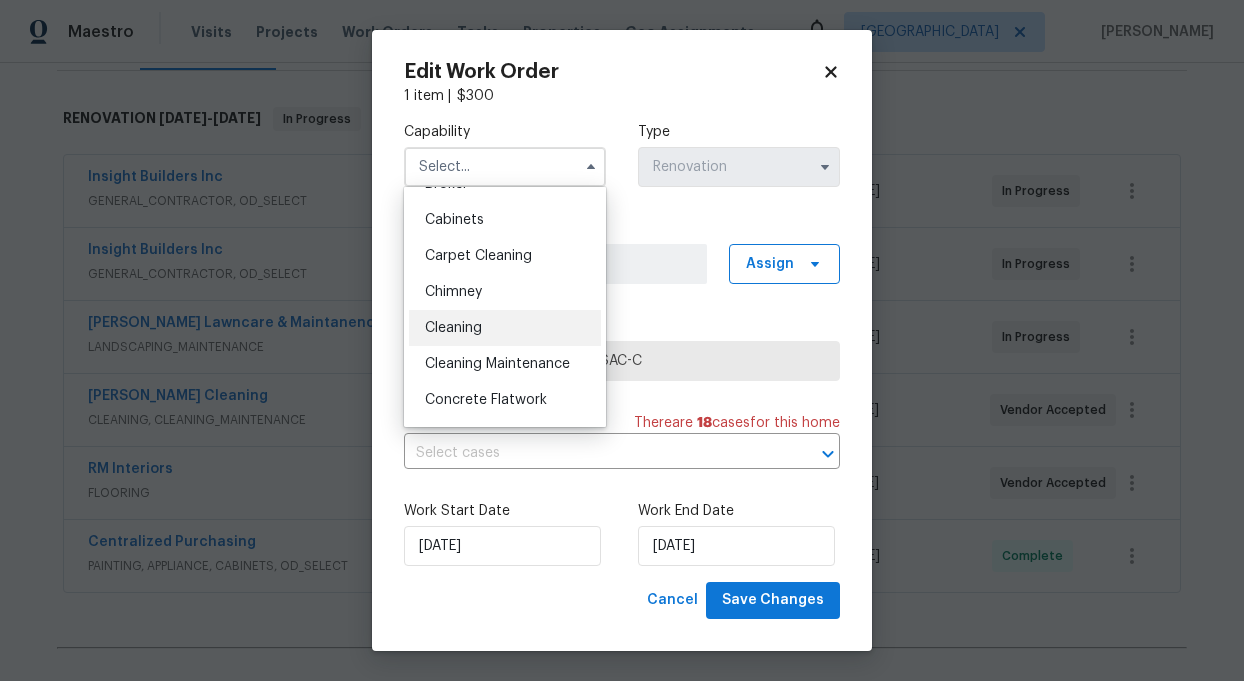 click on "Cleaning" at bounding box center [453, 328] 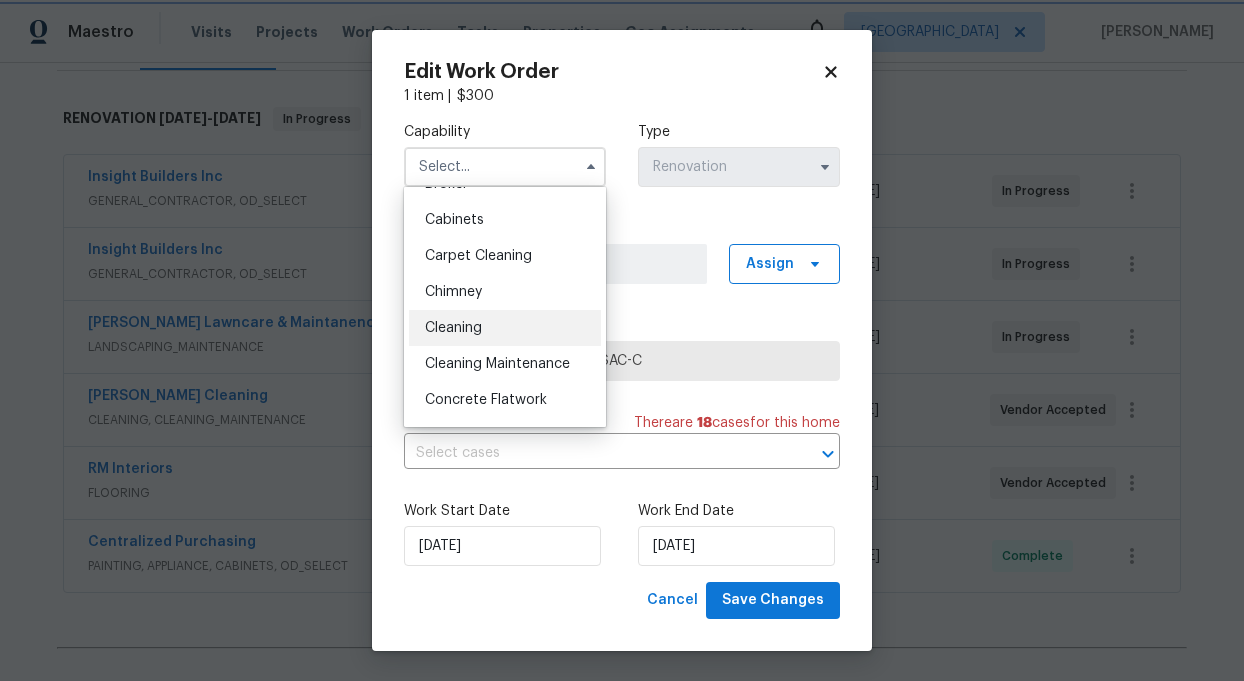 type on "Cleaning" 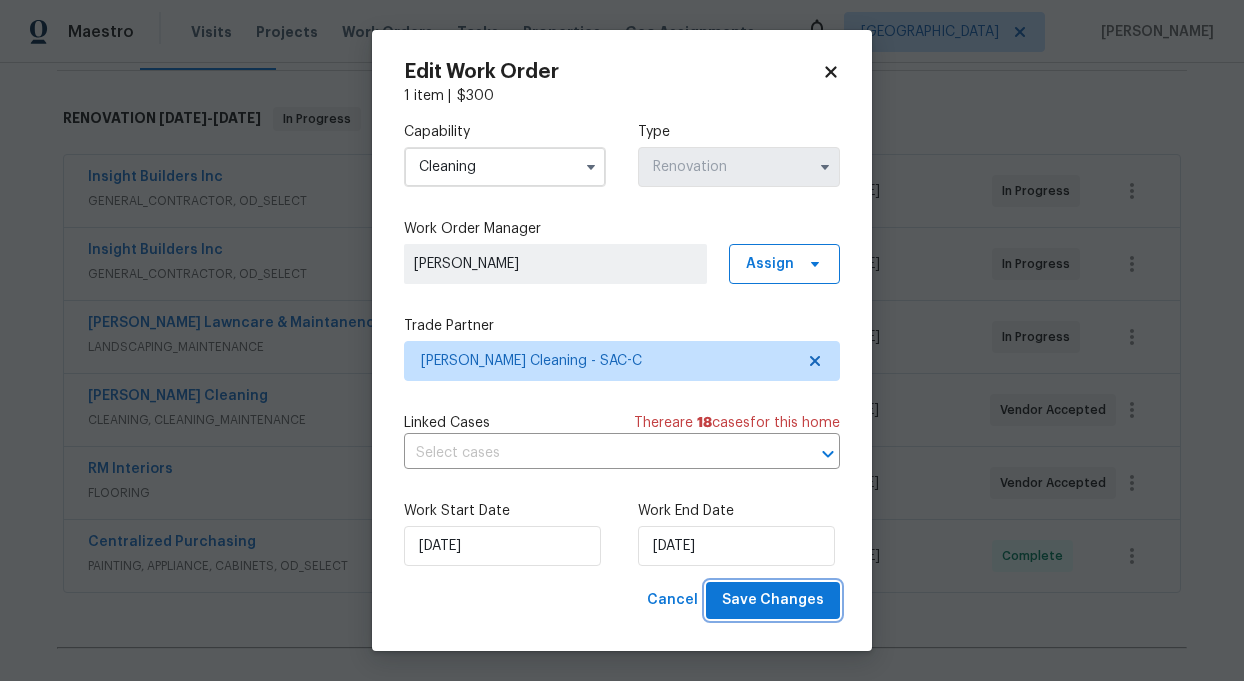 click on "Save Changes" at bounding box center (773, 600) 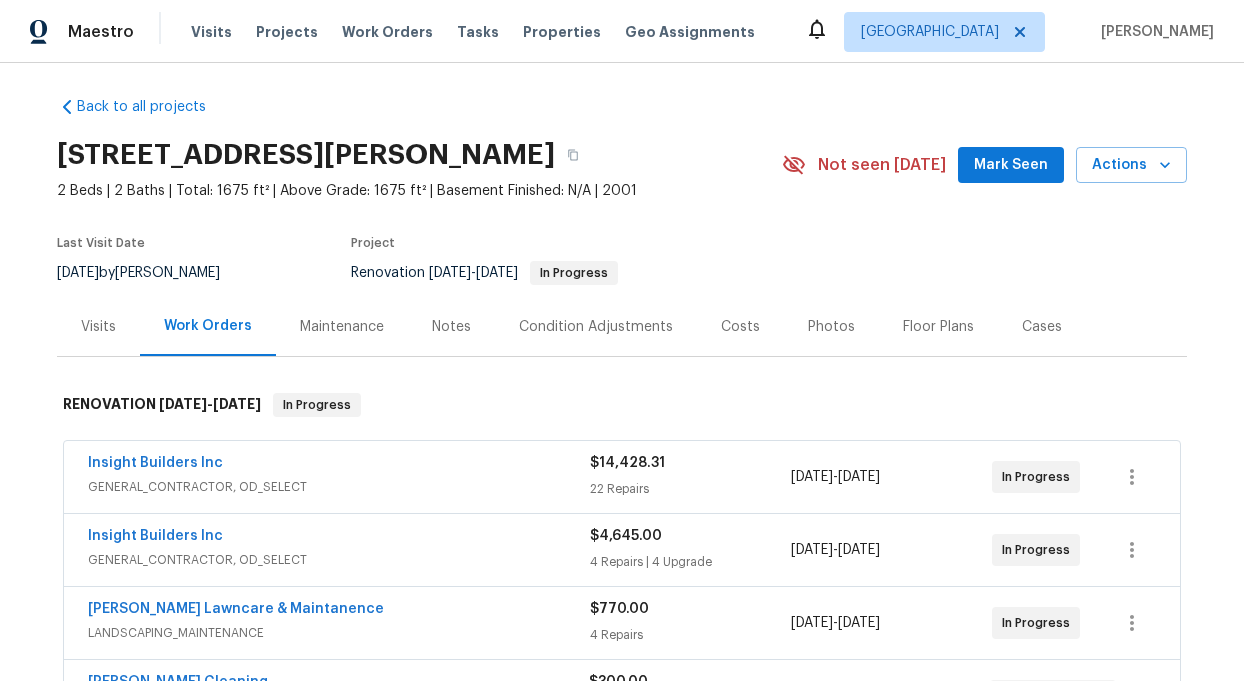 scroll, scrollTop: 0, scrollLeft: 0, axis: both 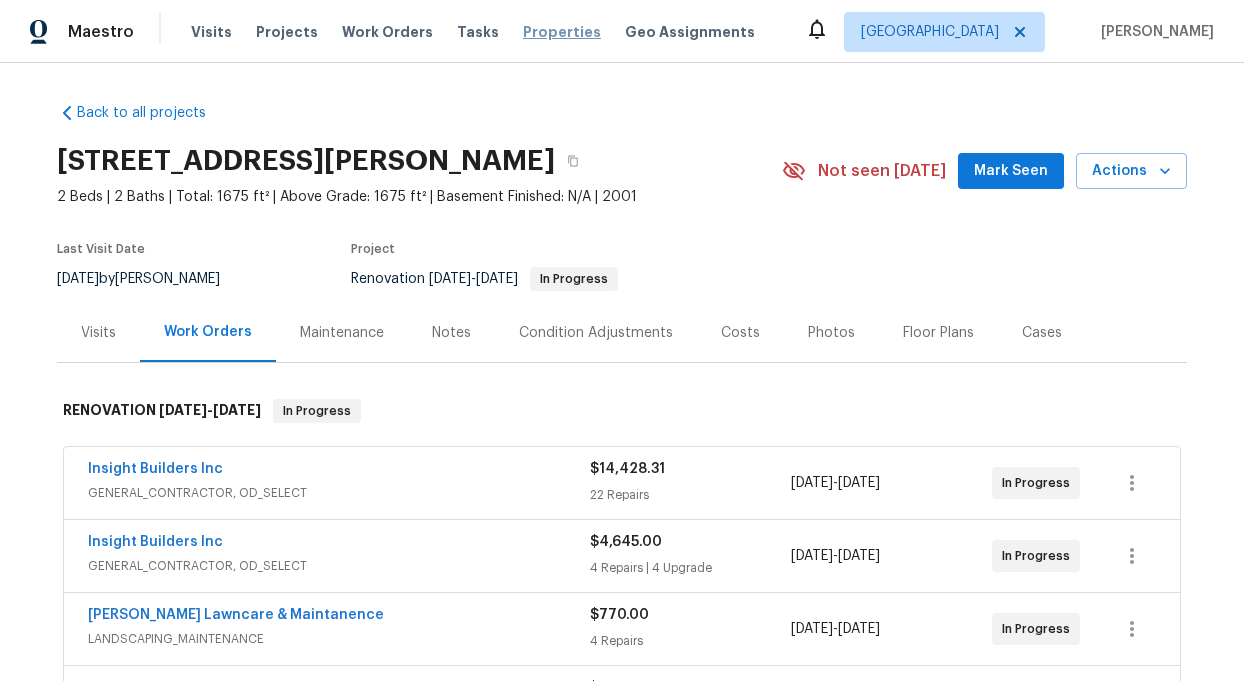 click on "Properties" at bounding box center (562, 32) 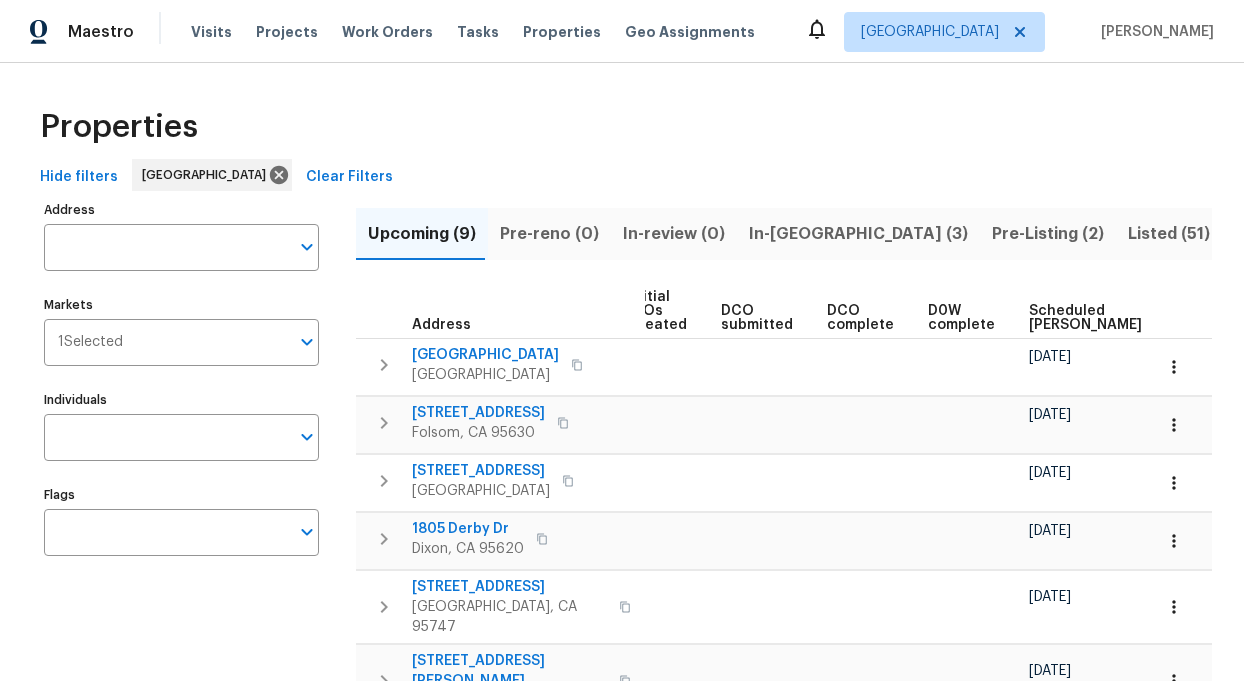 scroll, scrollTop: 0, scrollLeft: 272, axis: horizontal 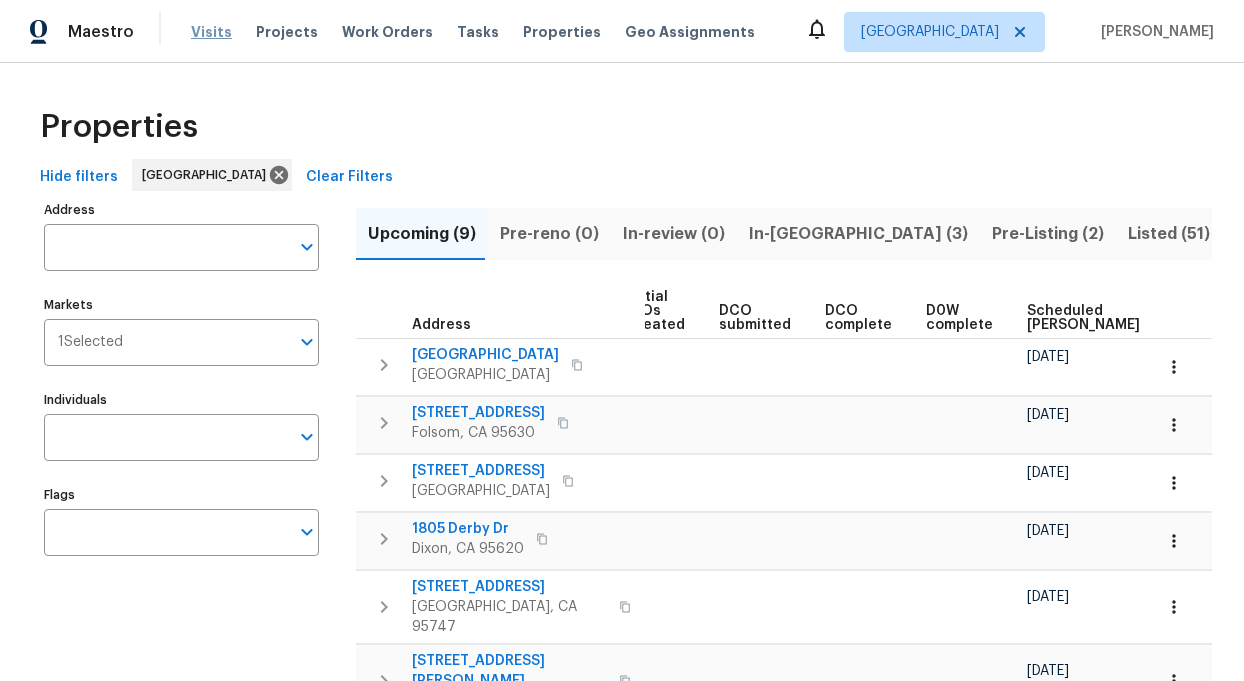 click on "Visits" at bounding box center [211, 32] 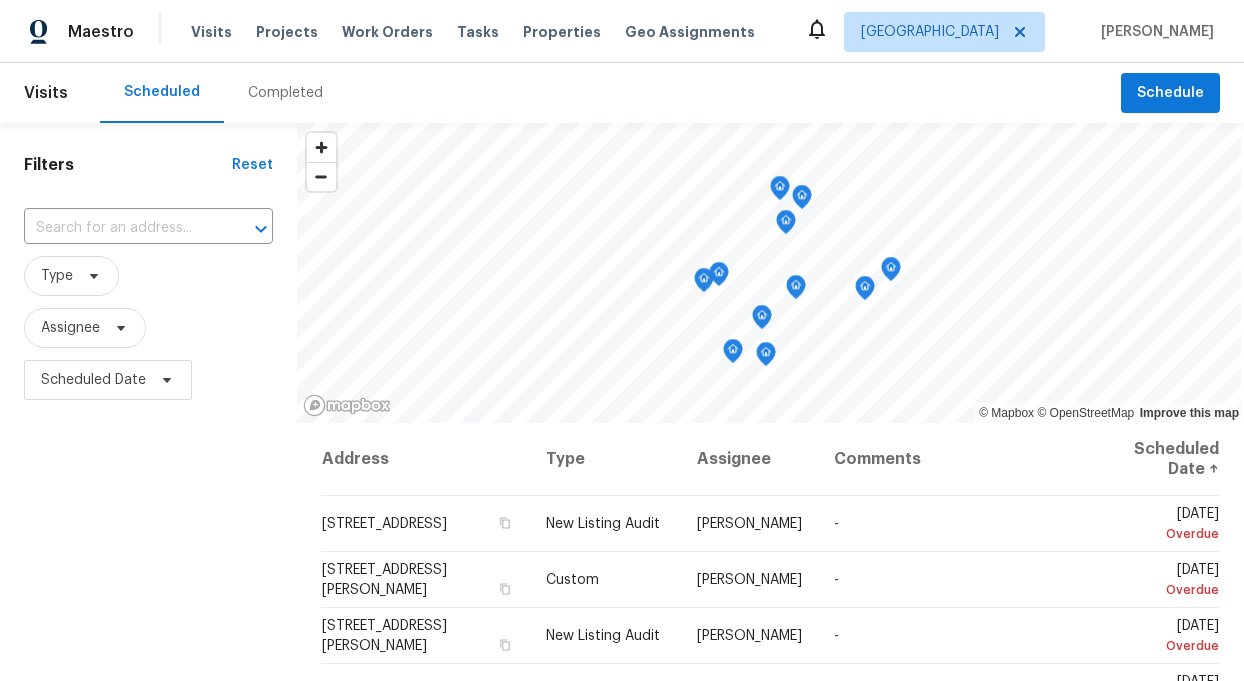scroll, scrollTop: 67, scrollLeft: 0, axis: vertical 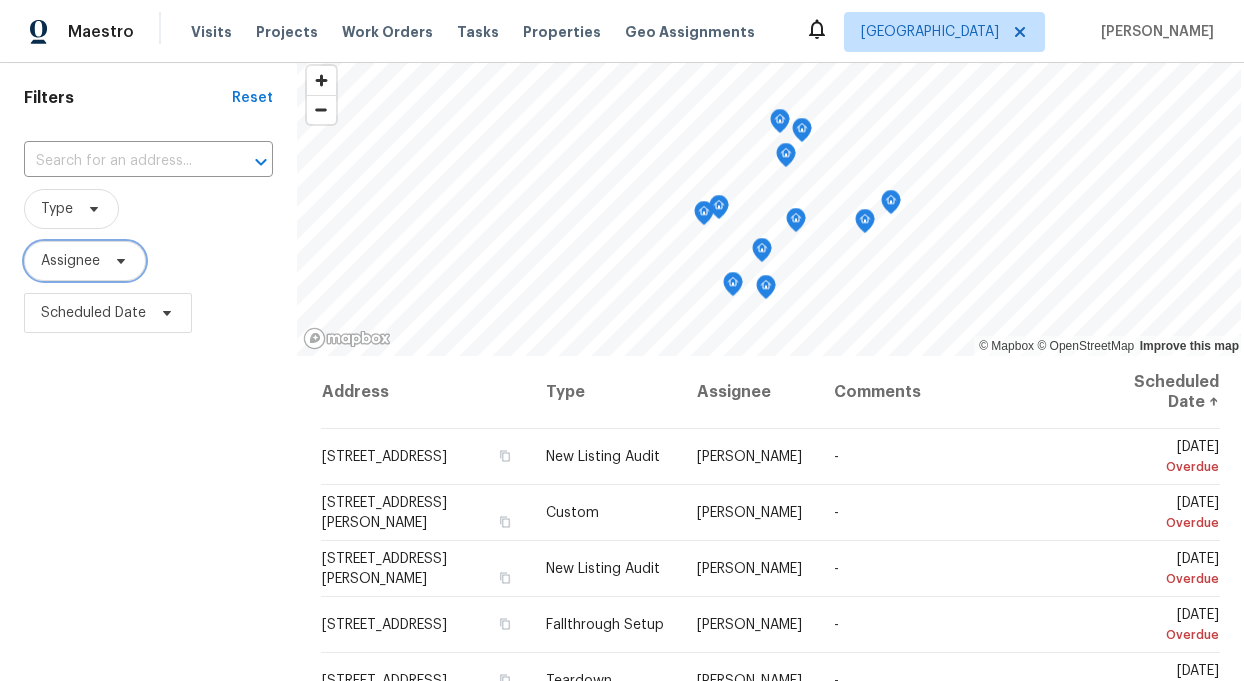 click 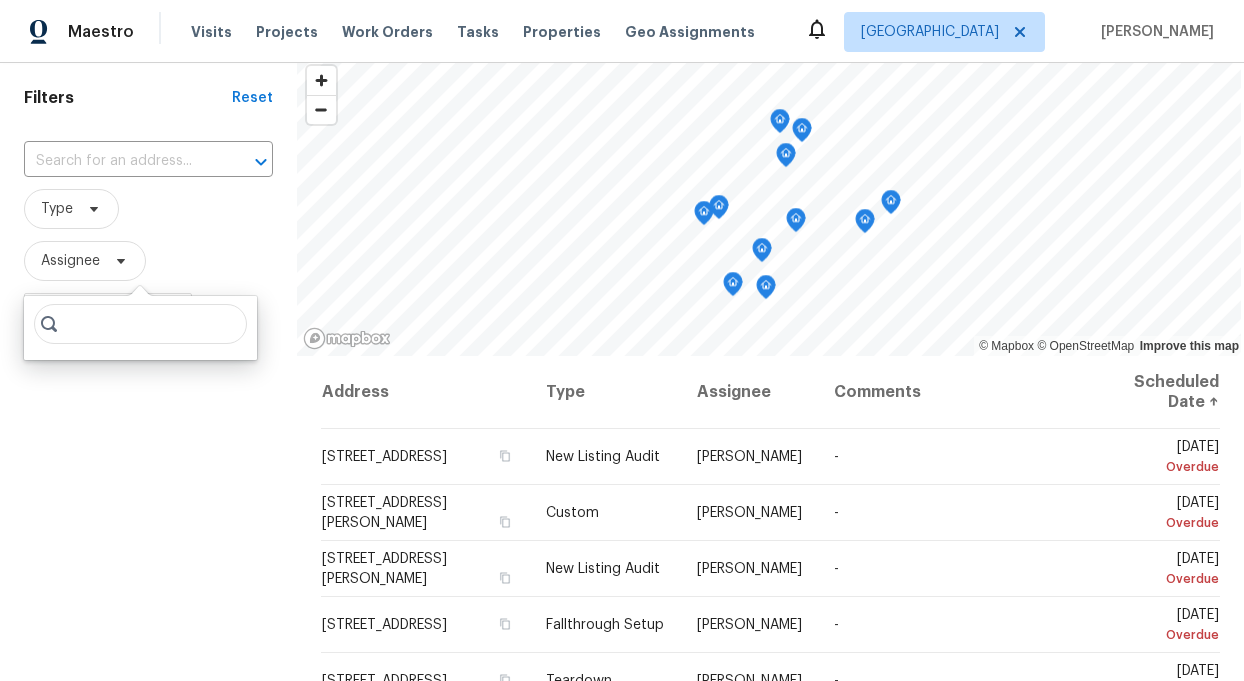 click at bounding box center (140, 324) 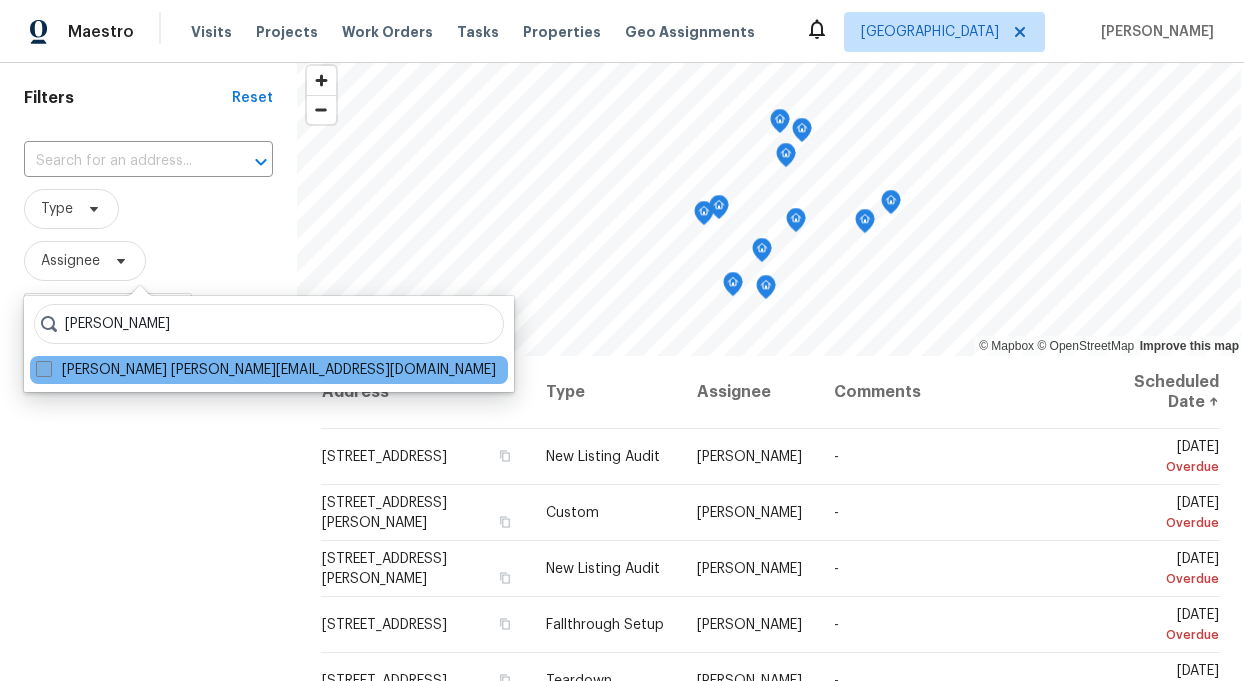type on "[PERSON_NAME]" 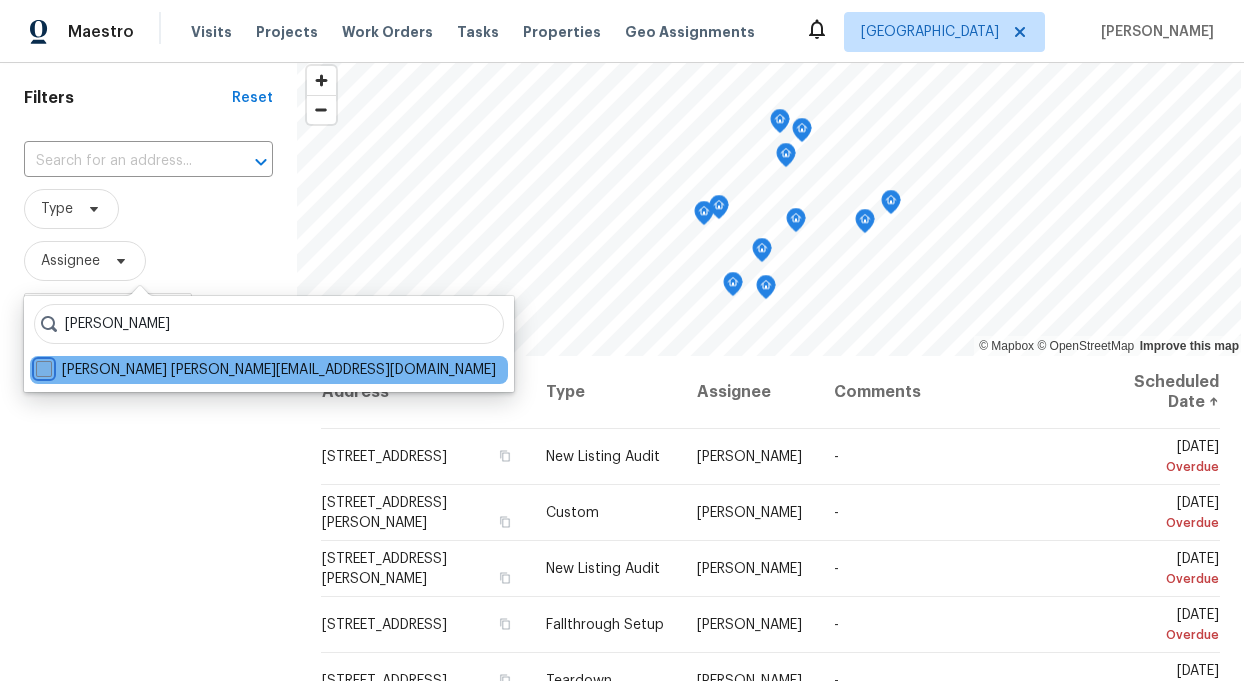 click on "[PERSON_NAME]
[PERSON_NAME][EMAIL_ADDRESS][DOMAIN_NAME]" at bounding box center [42, 366] 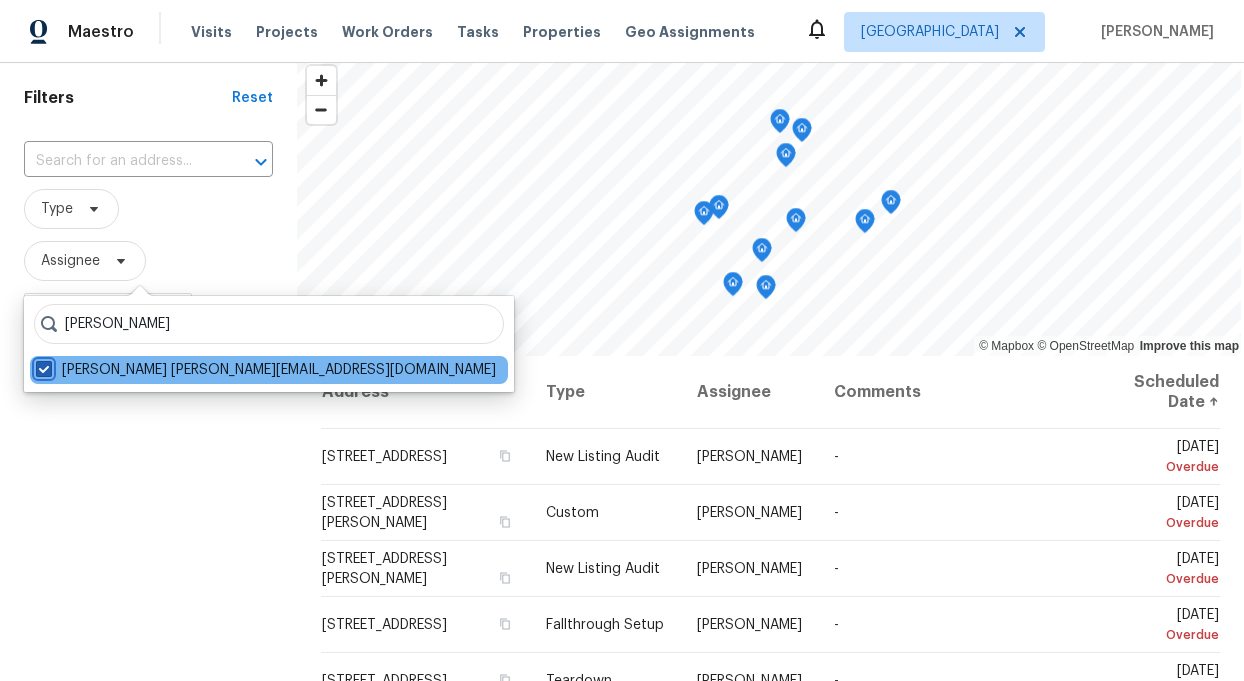 checkbox on "true" 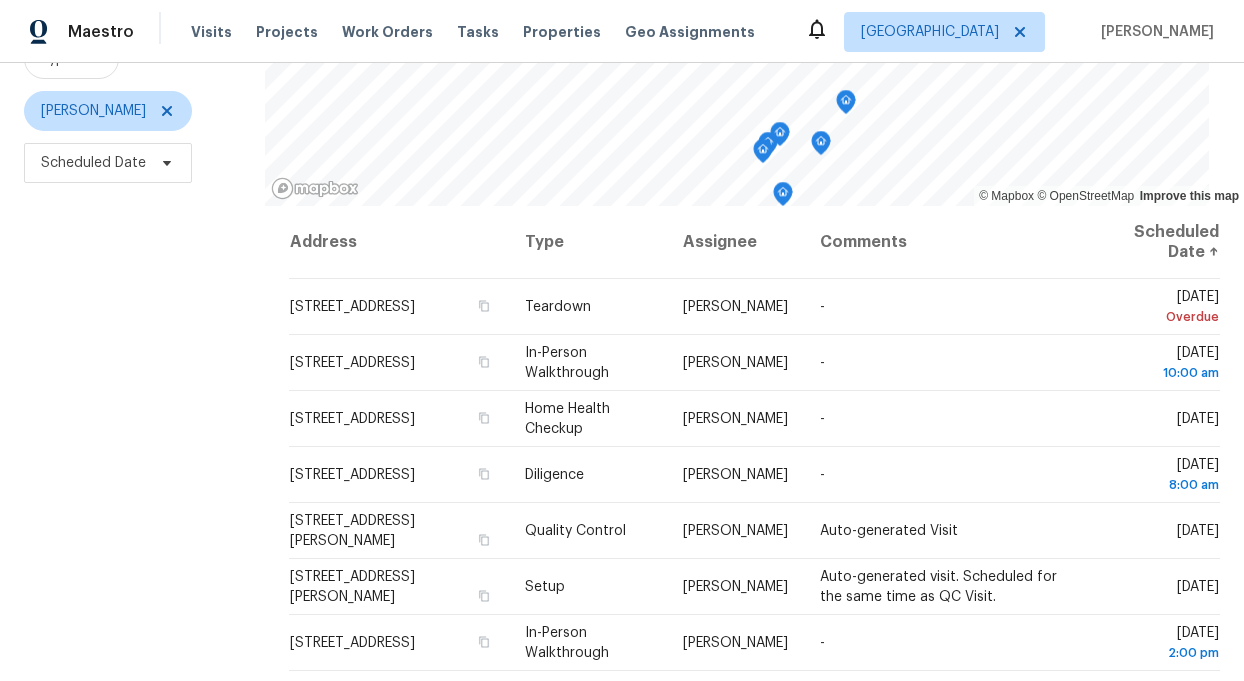 scroll, scrollTop: 220, scrollLeft: 0, axis: vertical 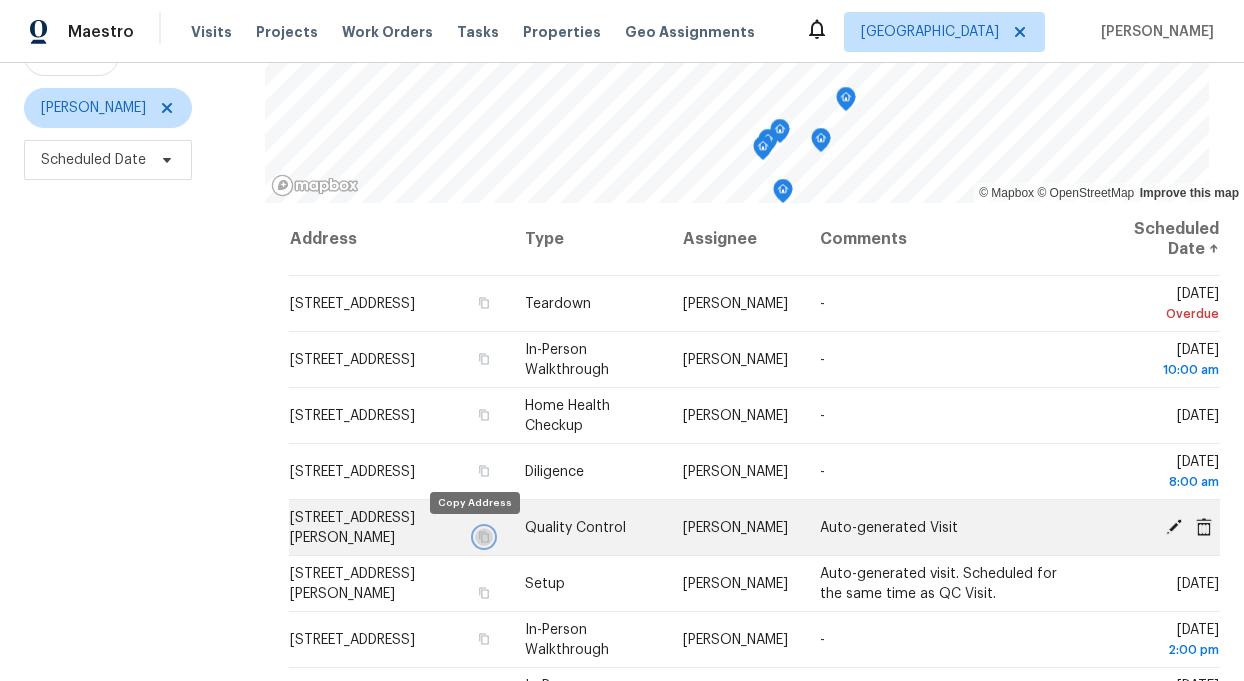 click 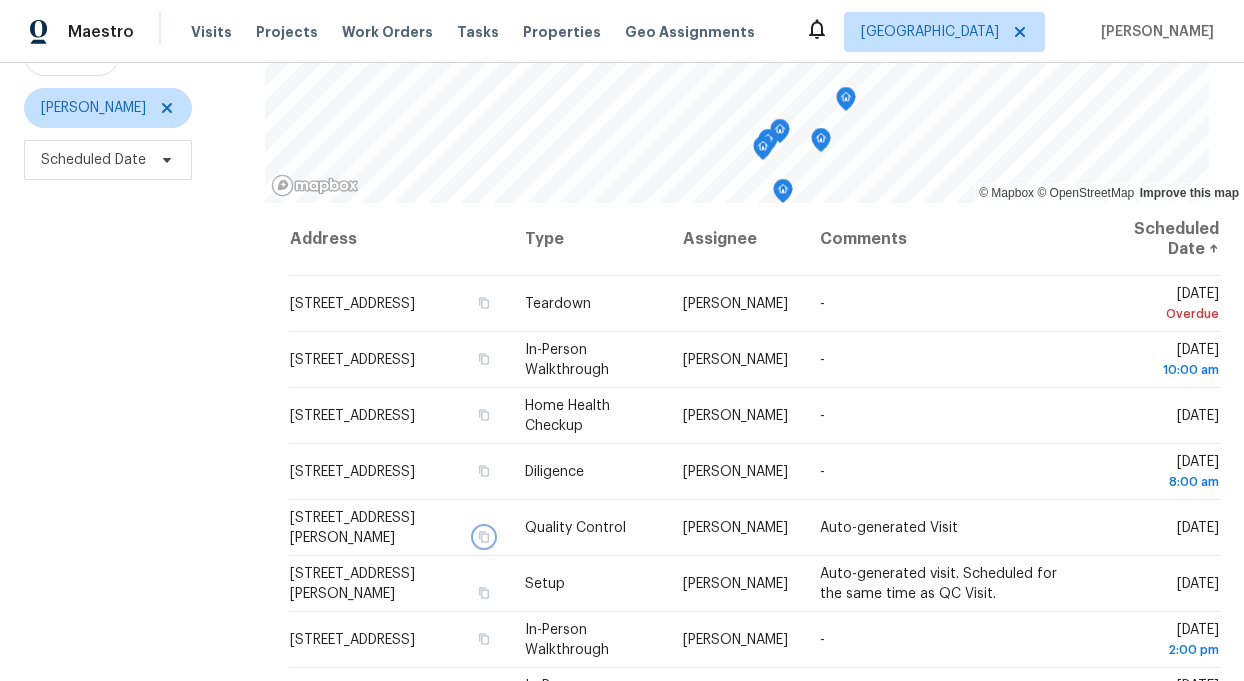 type 